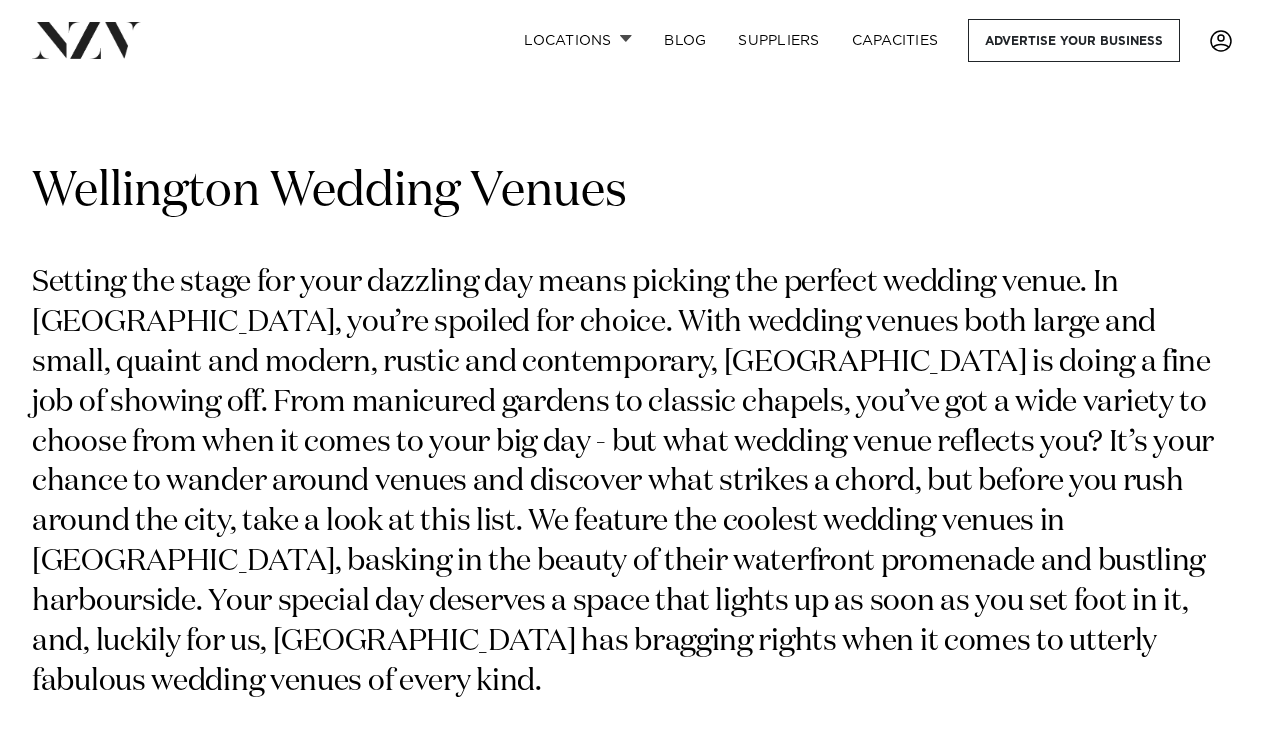 scroll, scrollTop: 670, scrollLeft: 0, axis: vertical 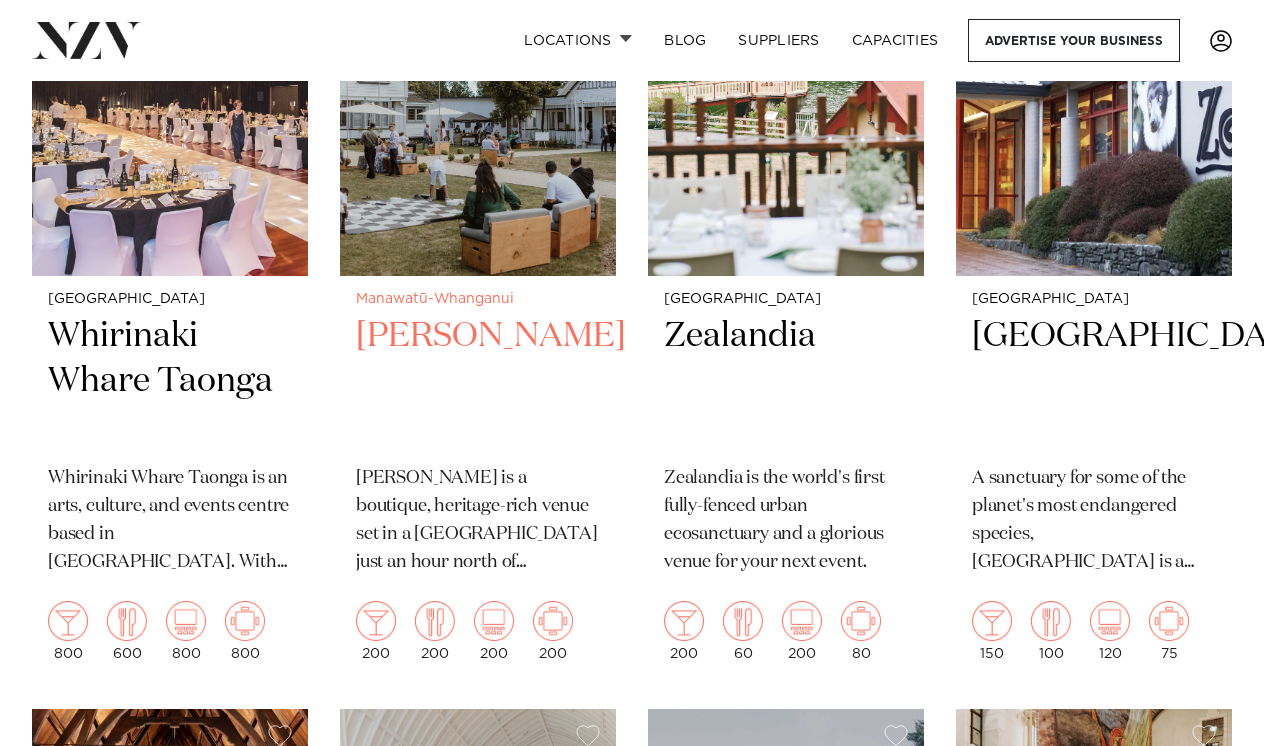 click on "Tatum" at bounding box center (478, 381) 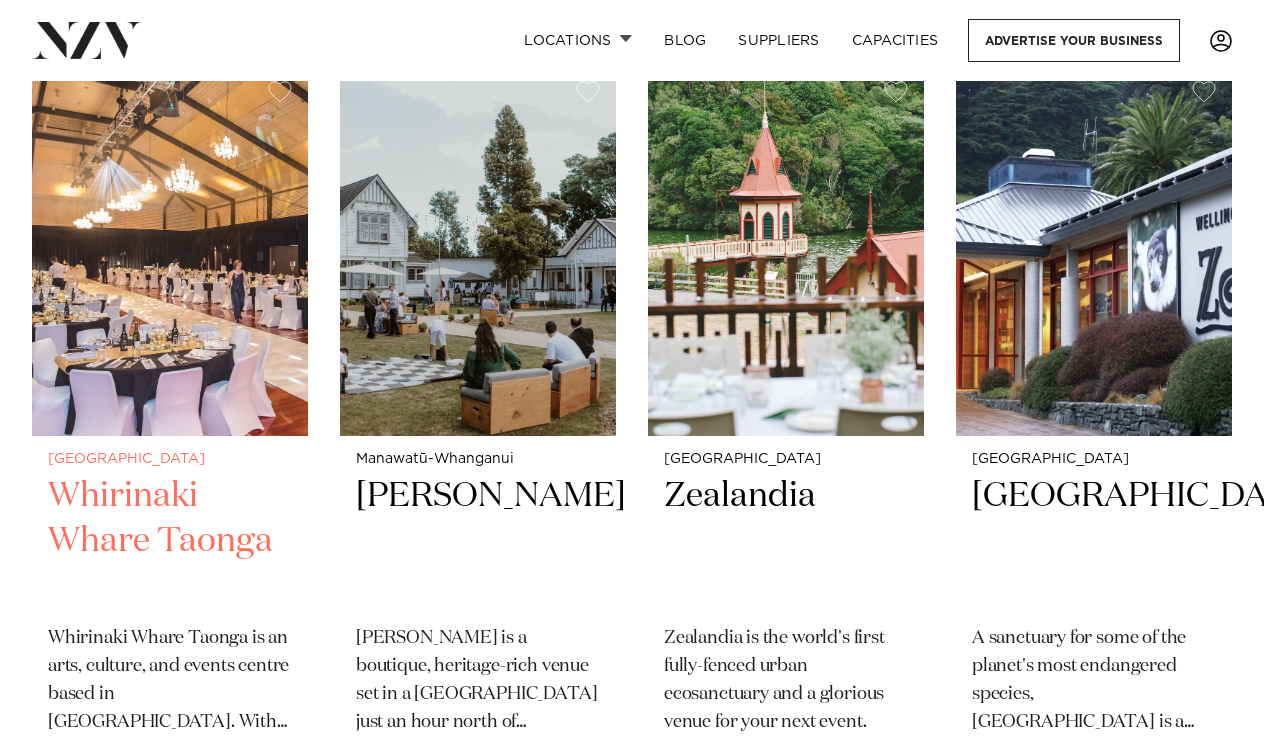 scroll, scrollTop: 1773, scrollLeft: 0, axis: vertical 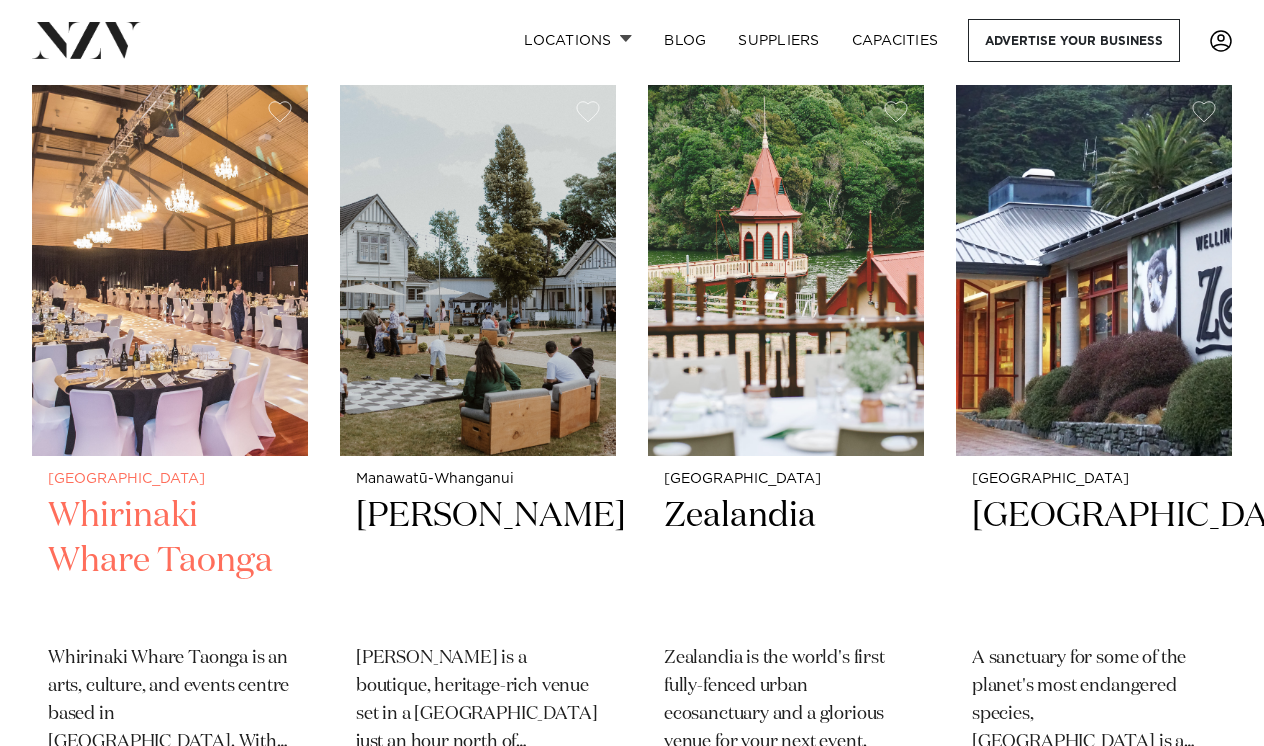 click at bounding box center (170, 270) 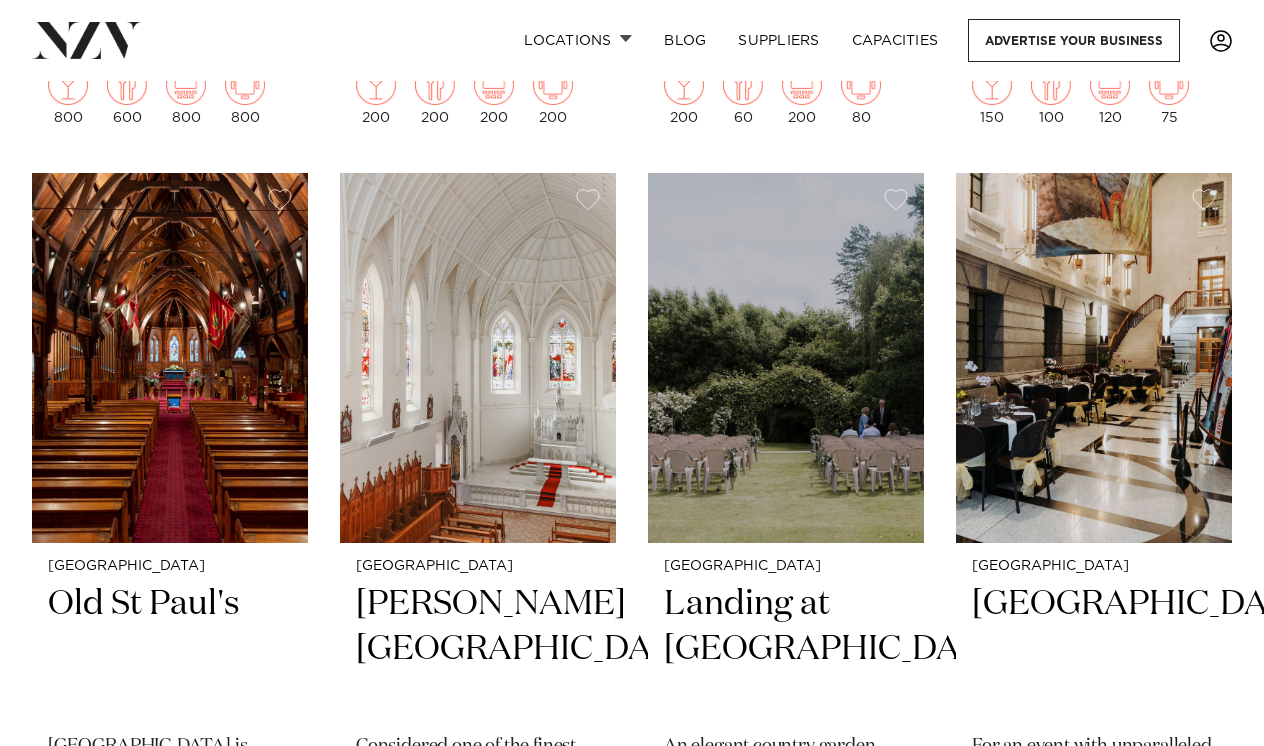scroll, scrollTop: 2490, scrollLeft: 0, axis: vertical 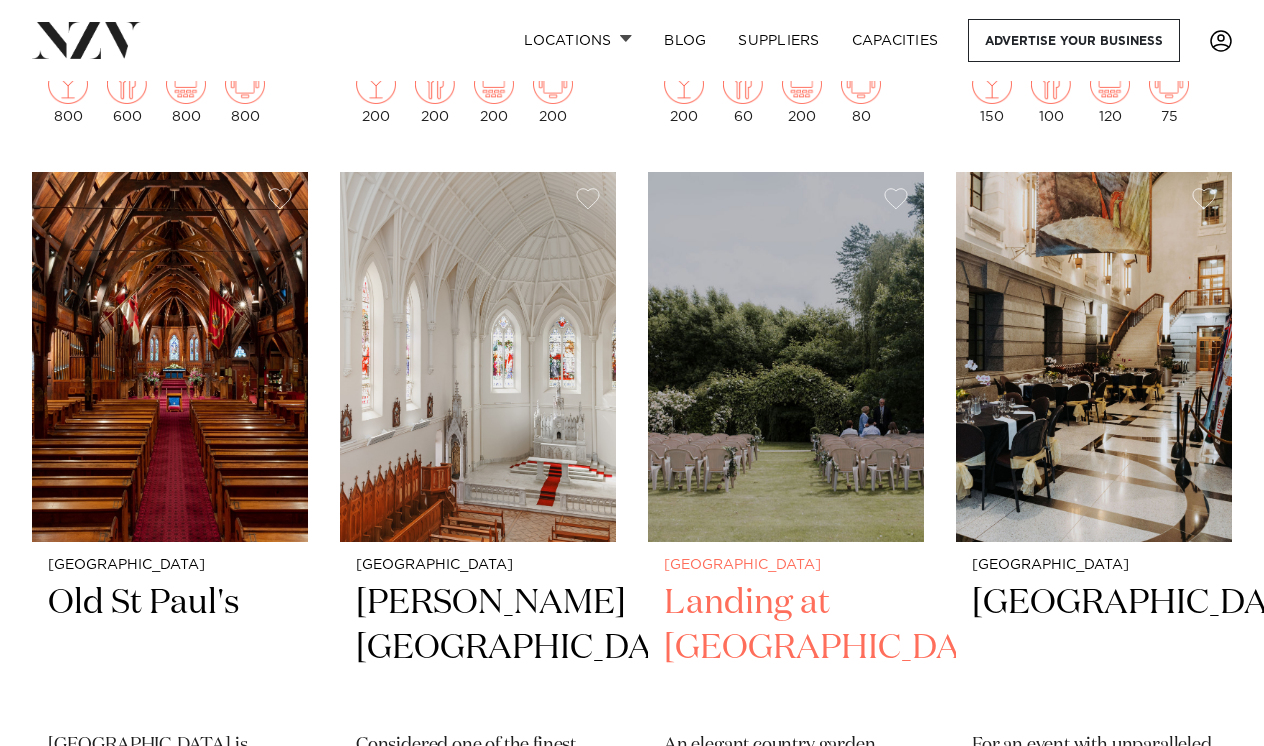 click on "Landing at [GEOGRAPHIC_DATA]" at bounding box center (786, 648) 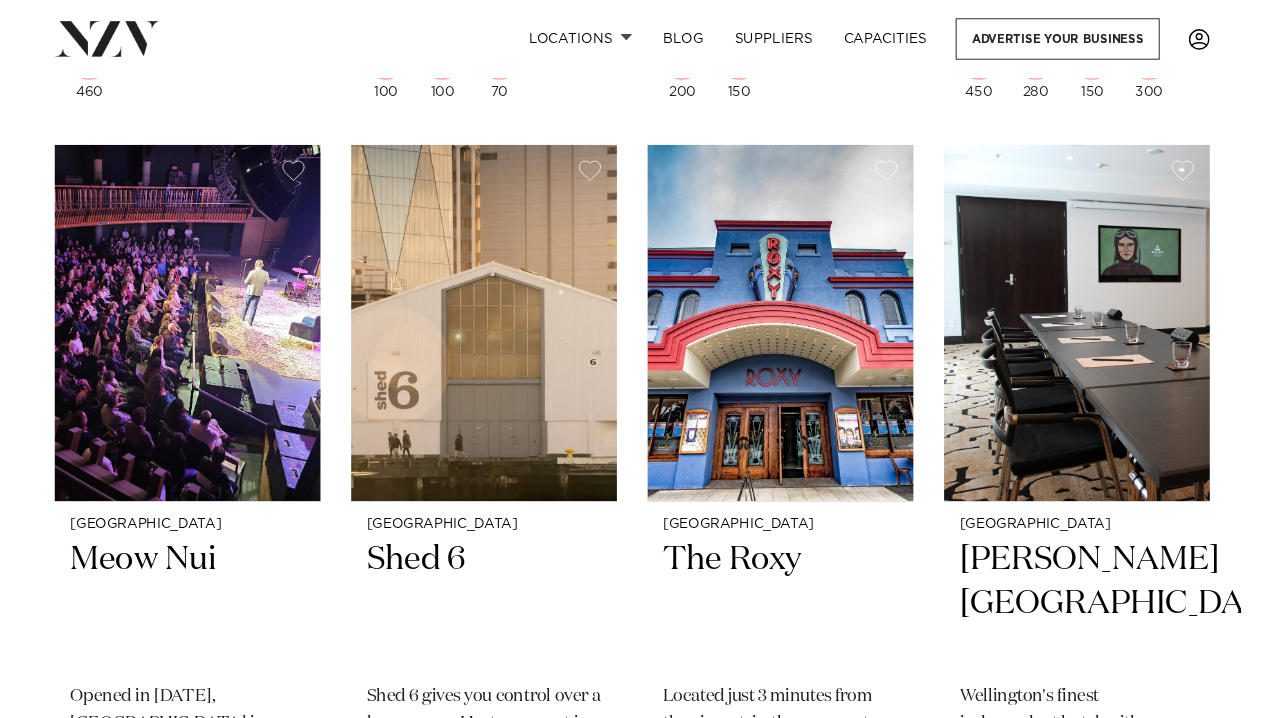 scroll, scrollTop: 3319, scrollLeft: 0, axis: vertical 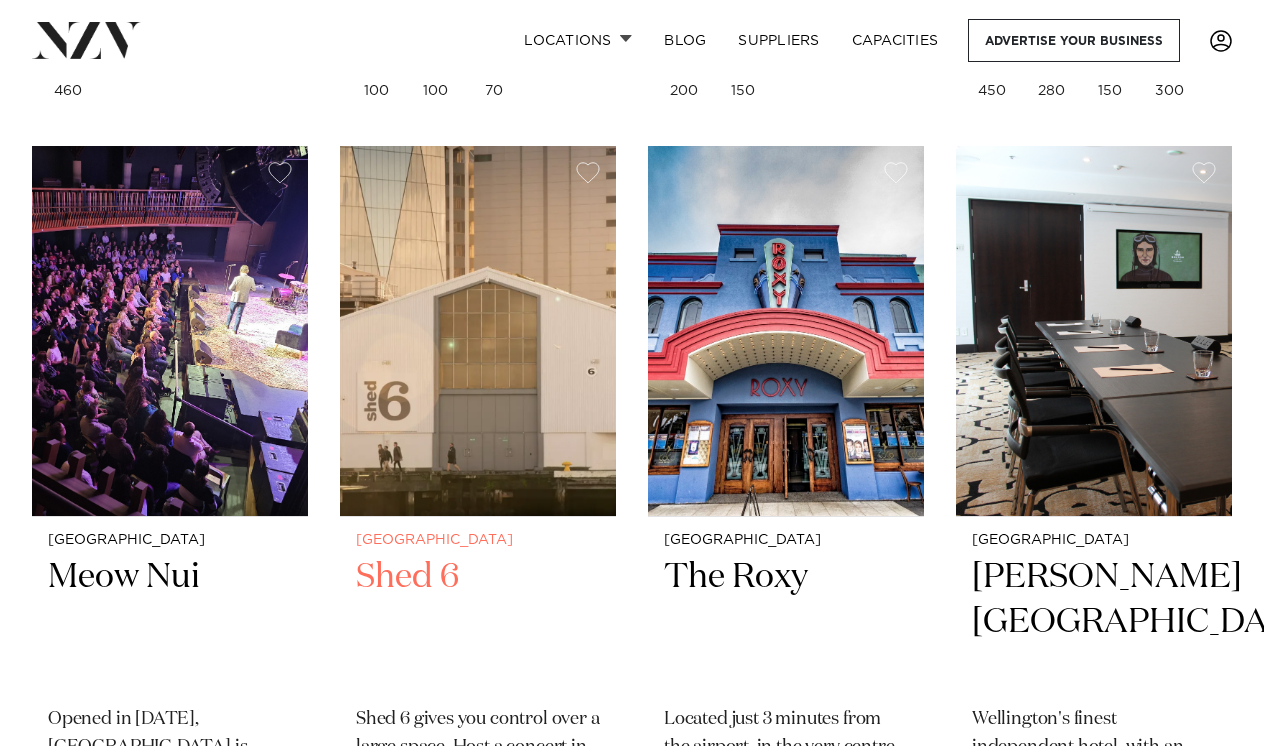 click at bounding box center (478, 331) 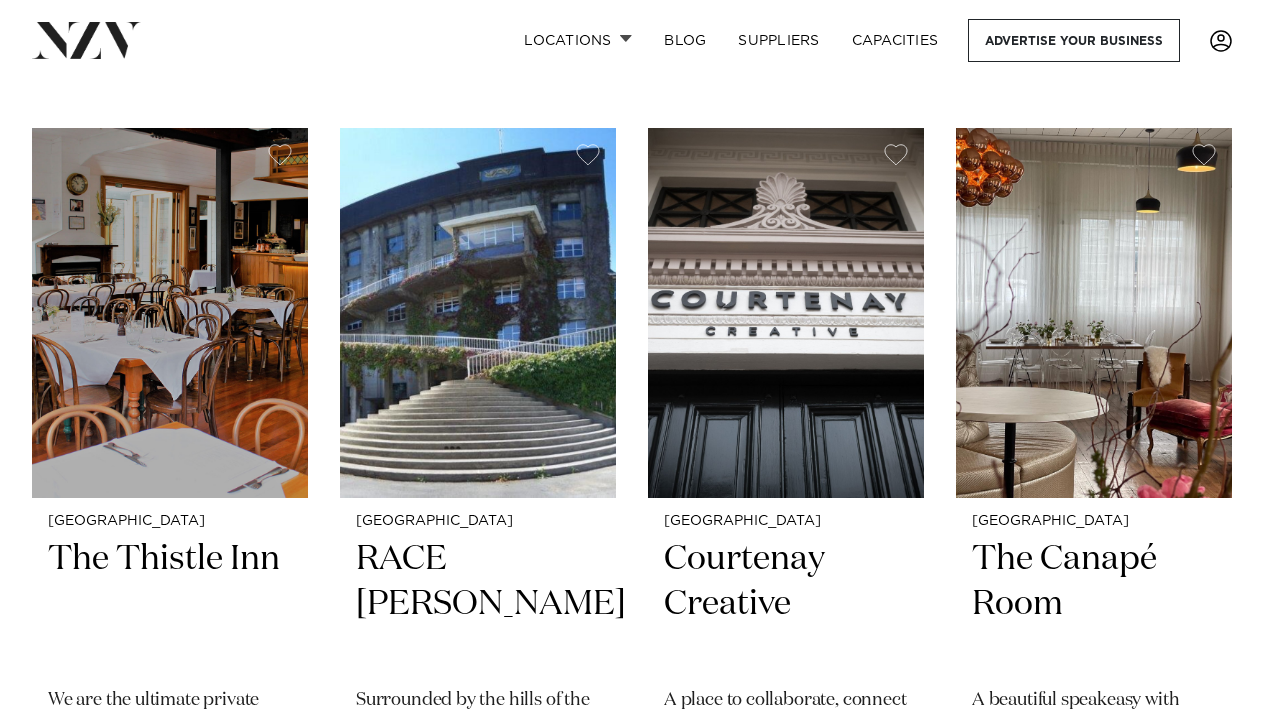 scroll, scrollTop: 4144, scrollLeft: 0, axis: vertical 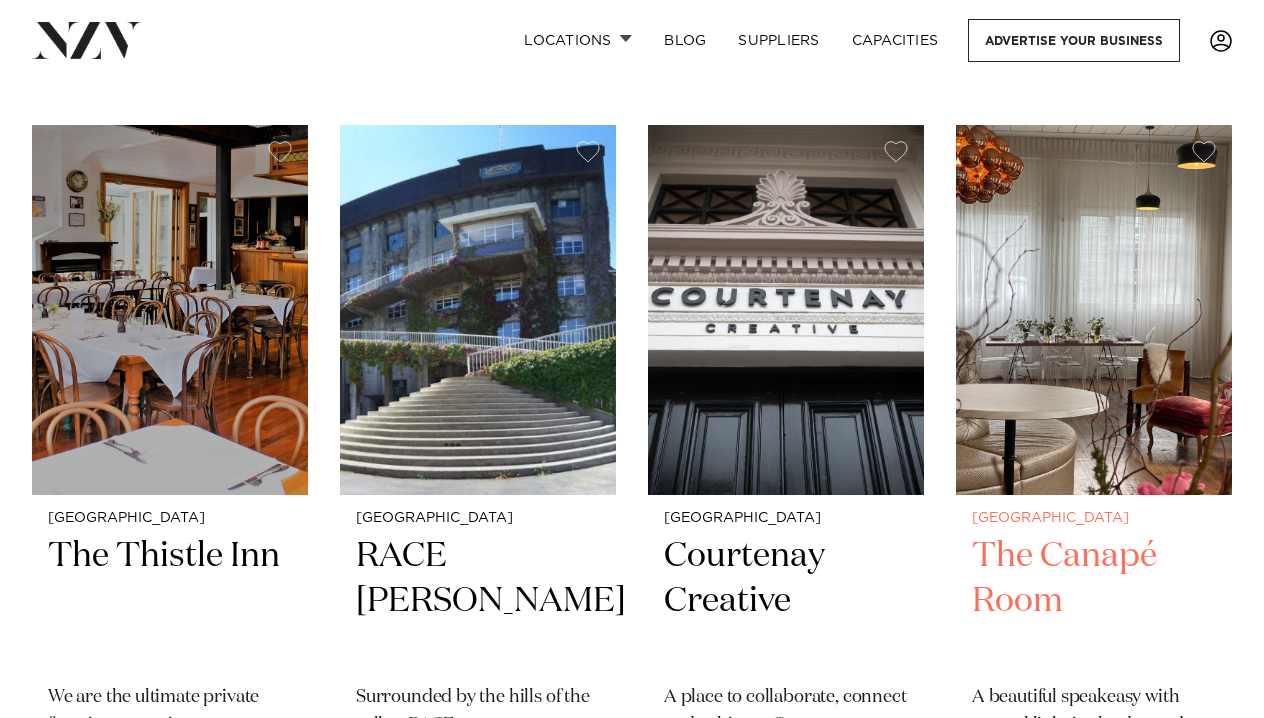 click at bounding box center [1094, 310] 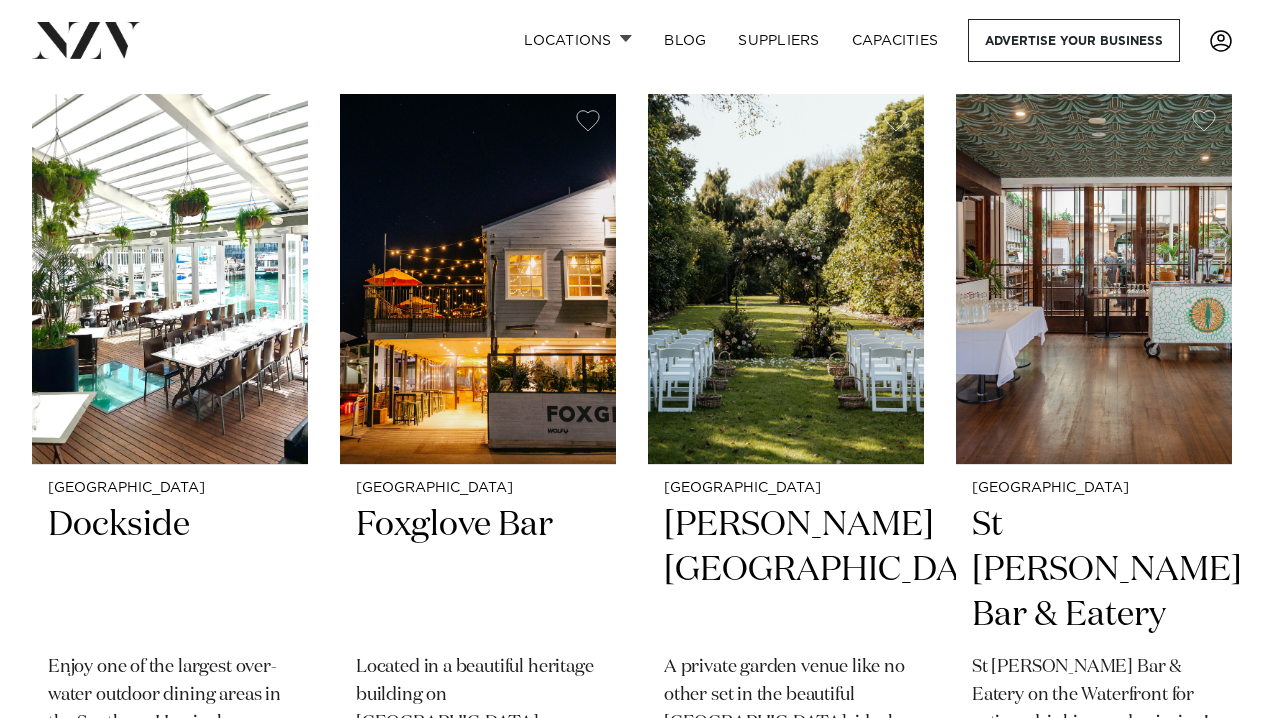 scroll, scrollTop: 4975, scrollLeft: 0, axis: vertical 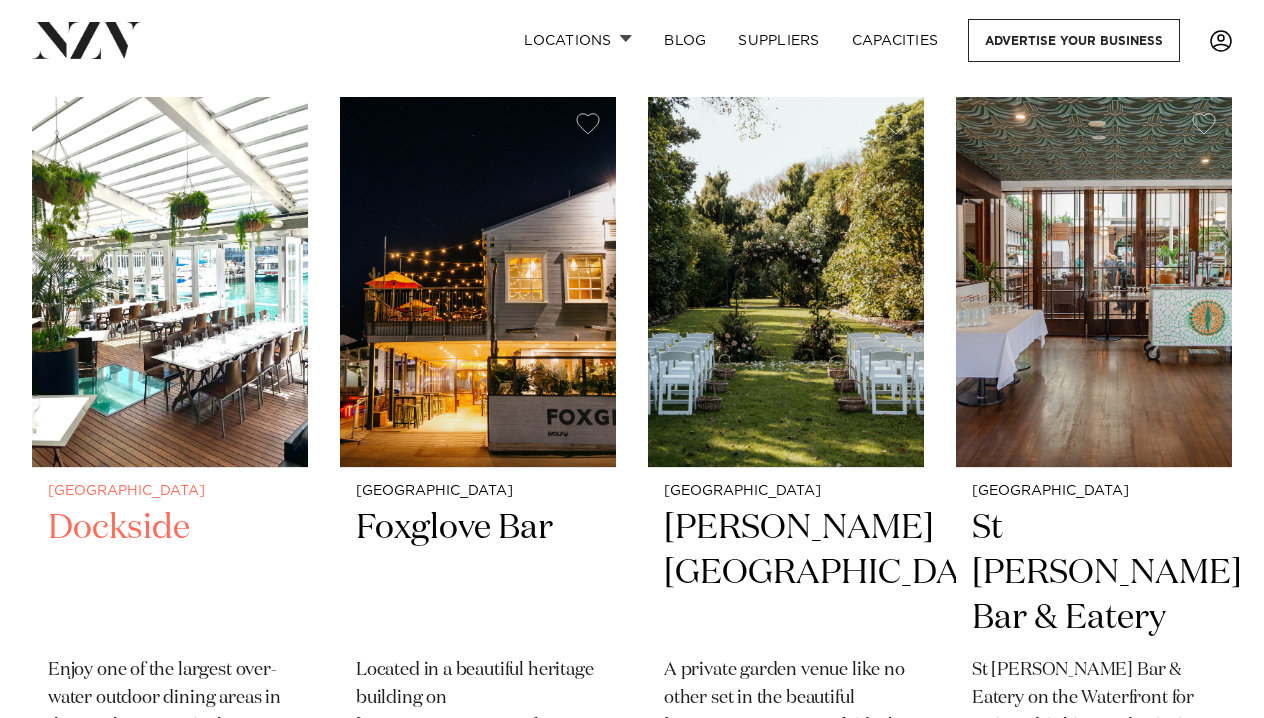 click on "Dockside" at bounding box center [170, 573] 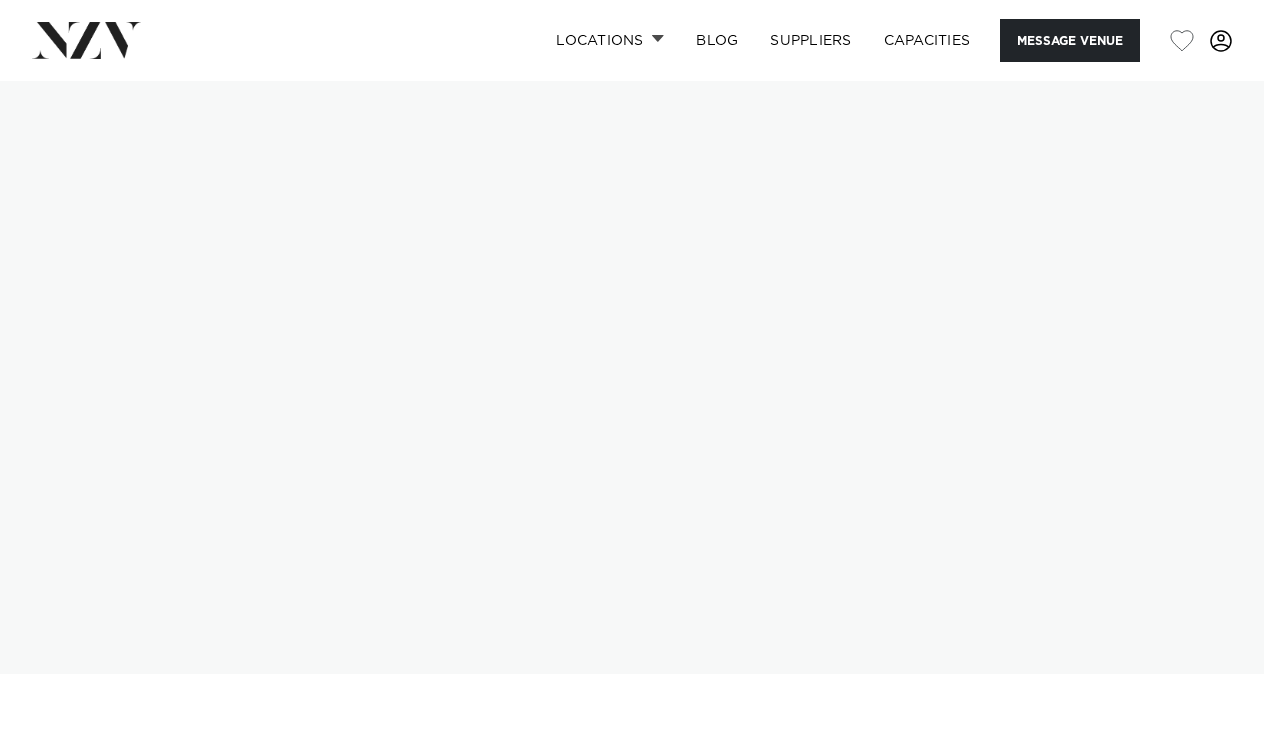 scroll, scrollTop: 0, scrollLeft: 0, axis: both 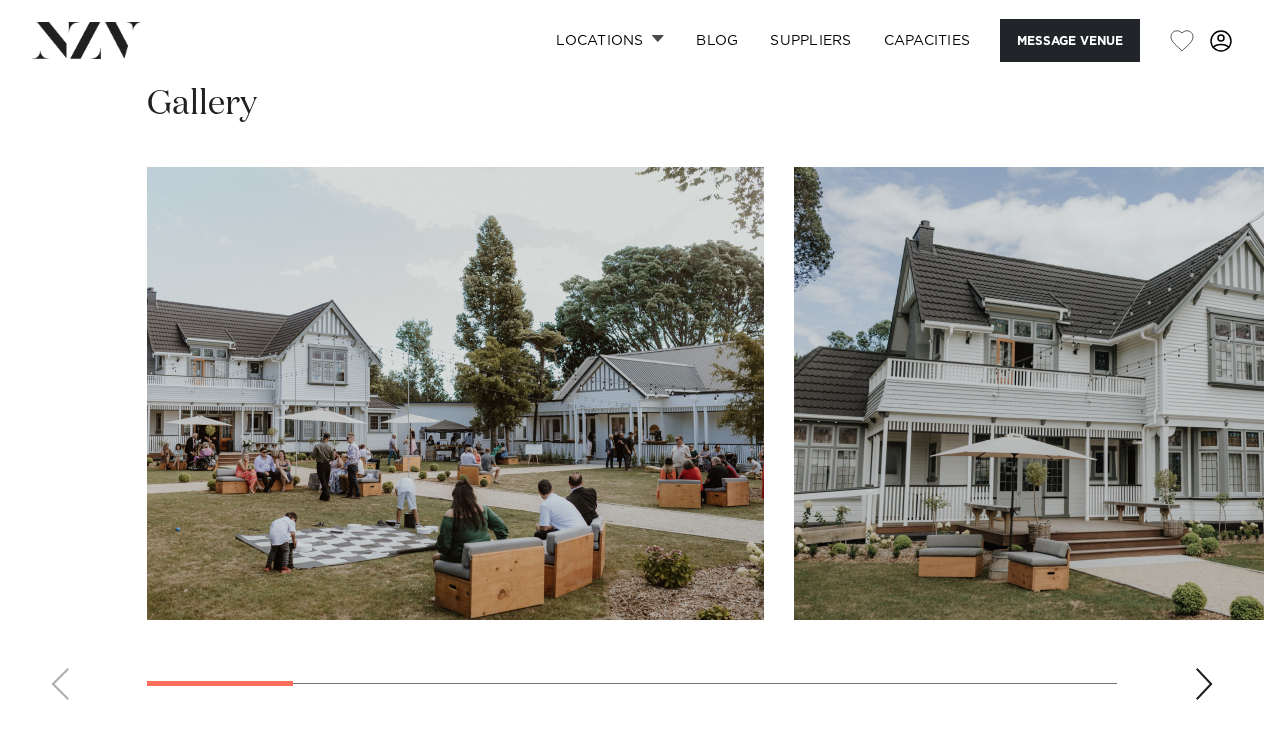 click at bounding box center (1204, 684) 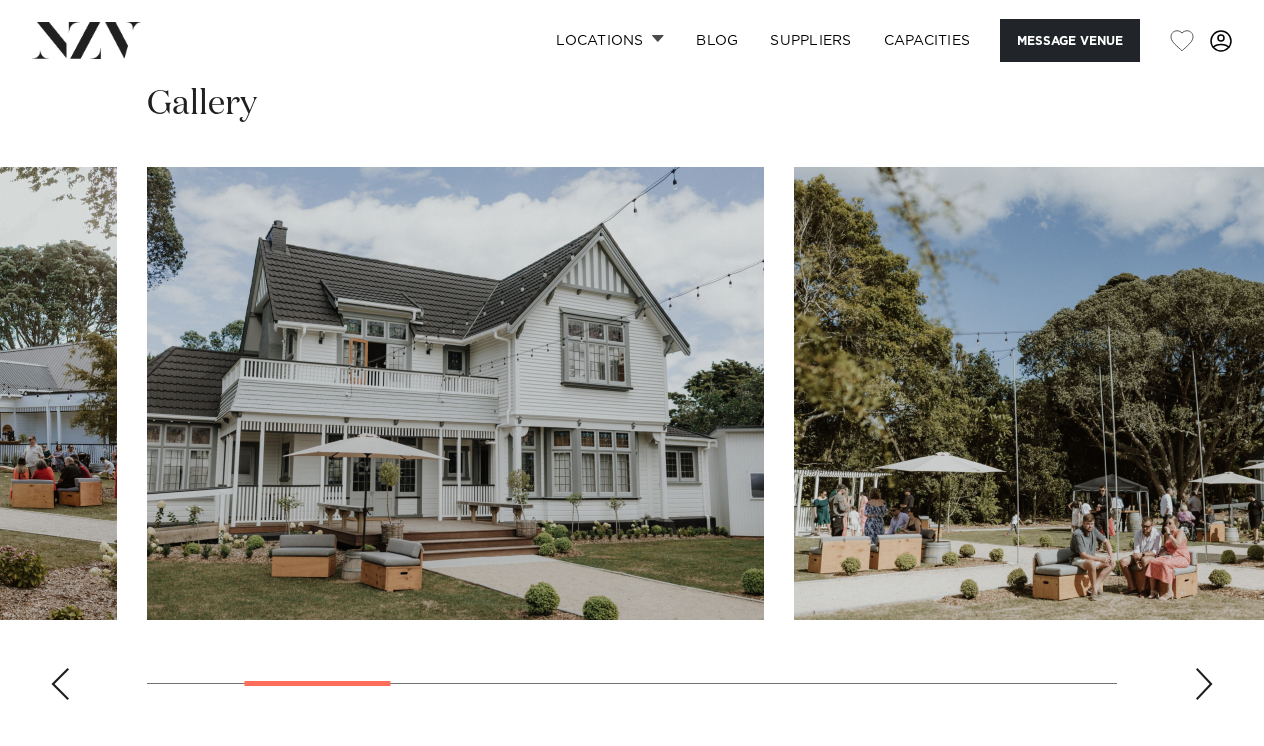 click at bounding box center [1204, 684] 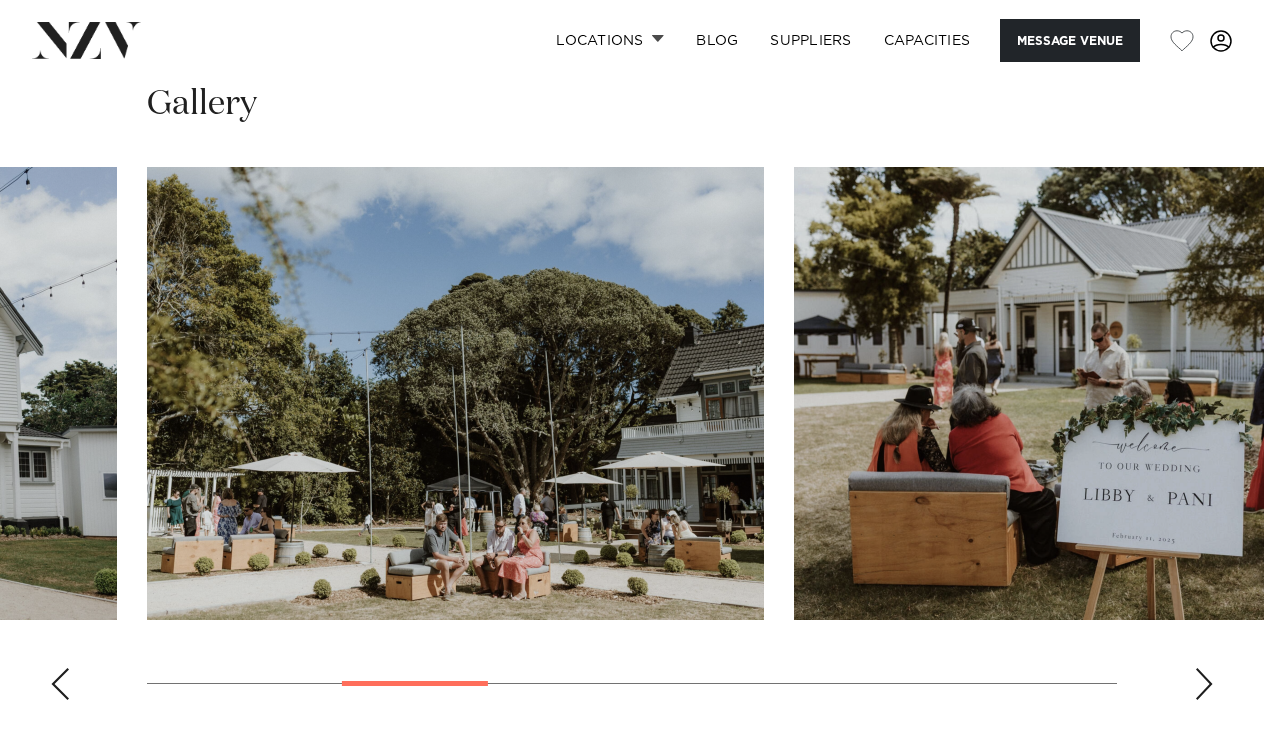 click at bounding box center [1204, 684] 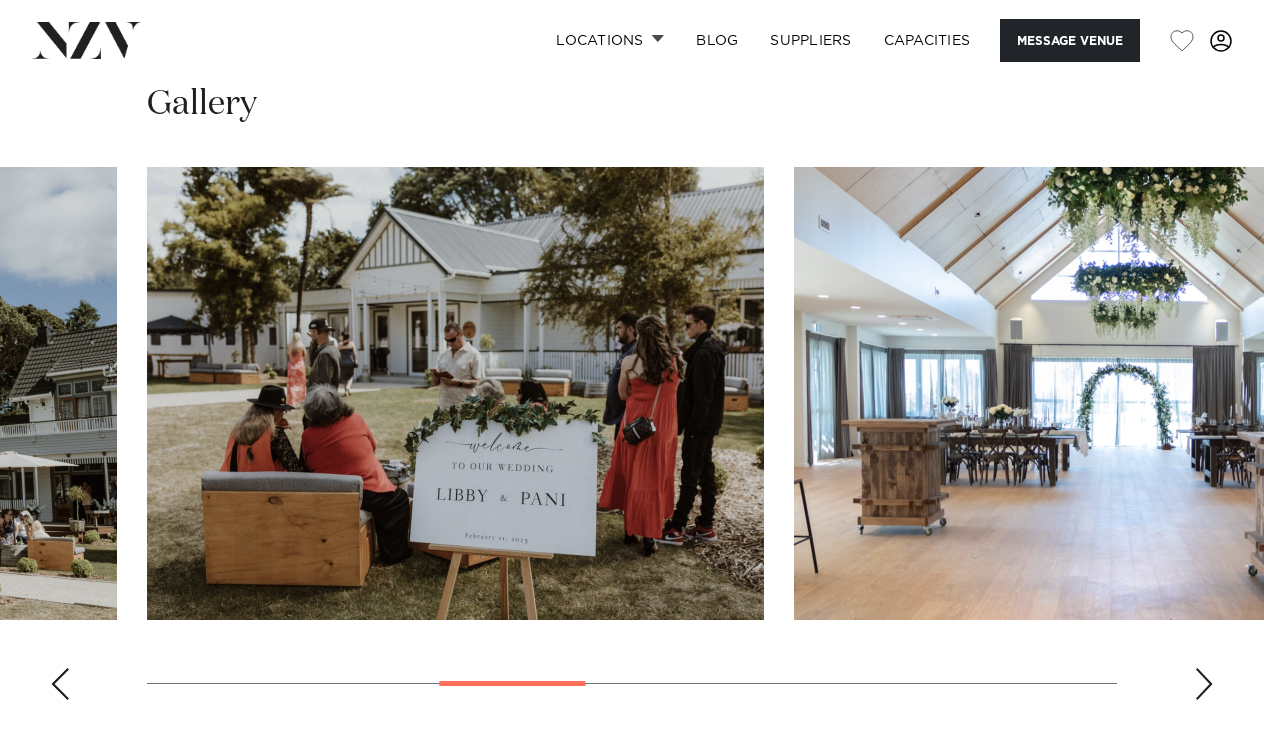 click at bounding box center [1204, 684] 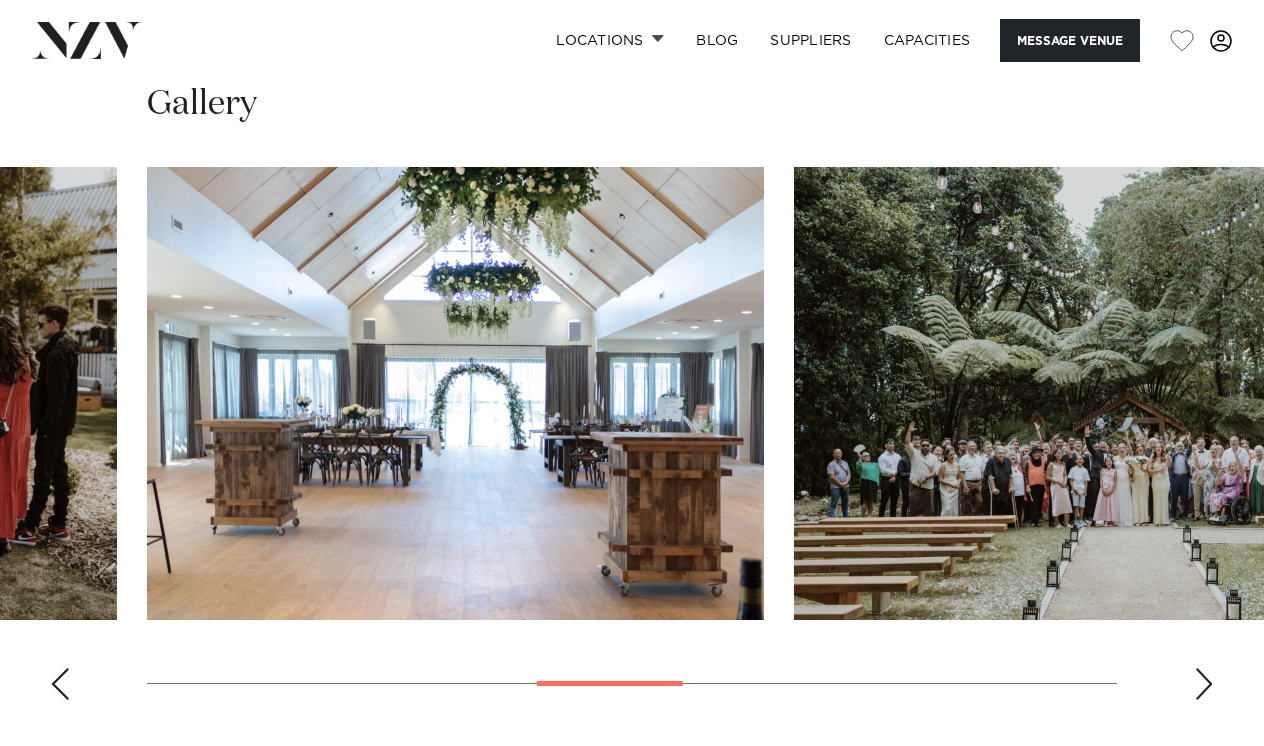 click at bounding box center [1204, 684] 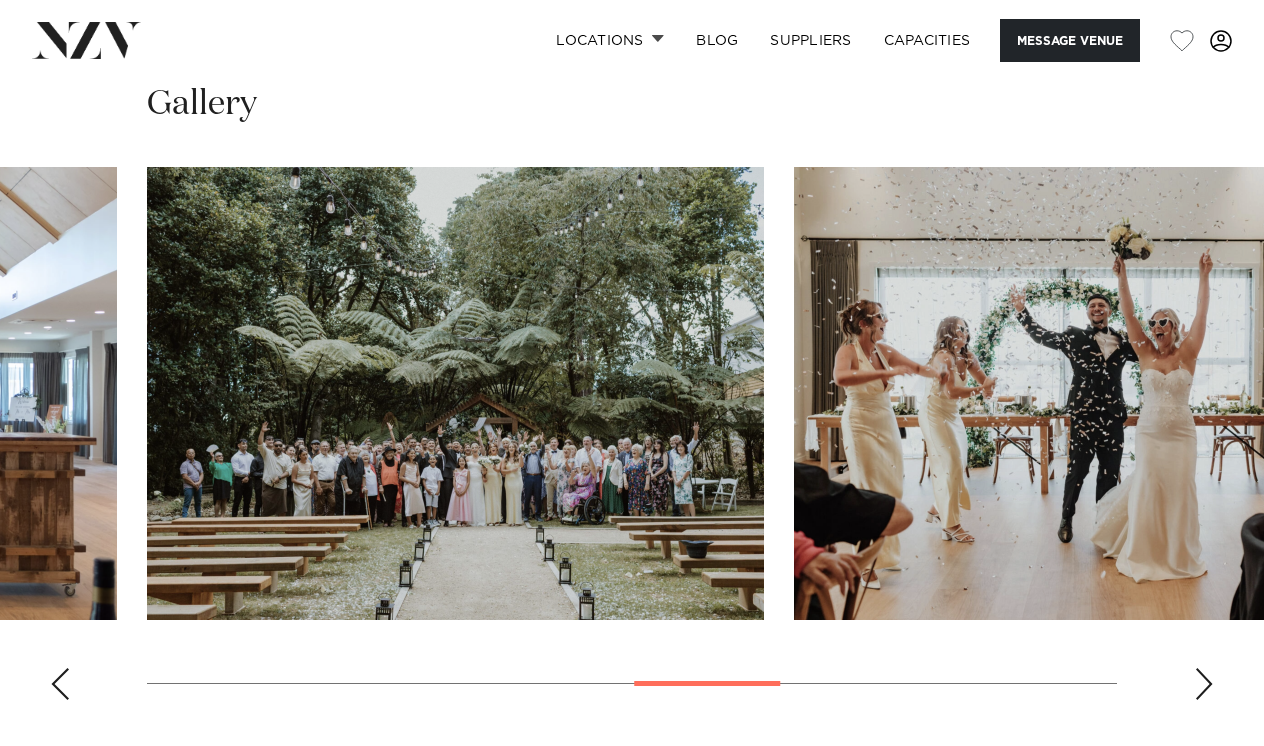 click at bounding box center [1204, 684] 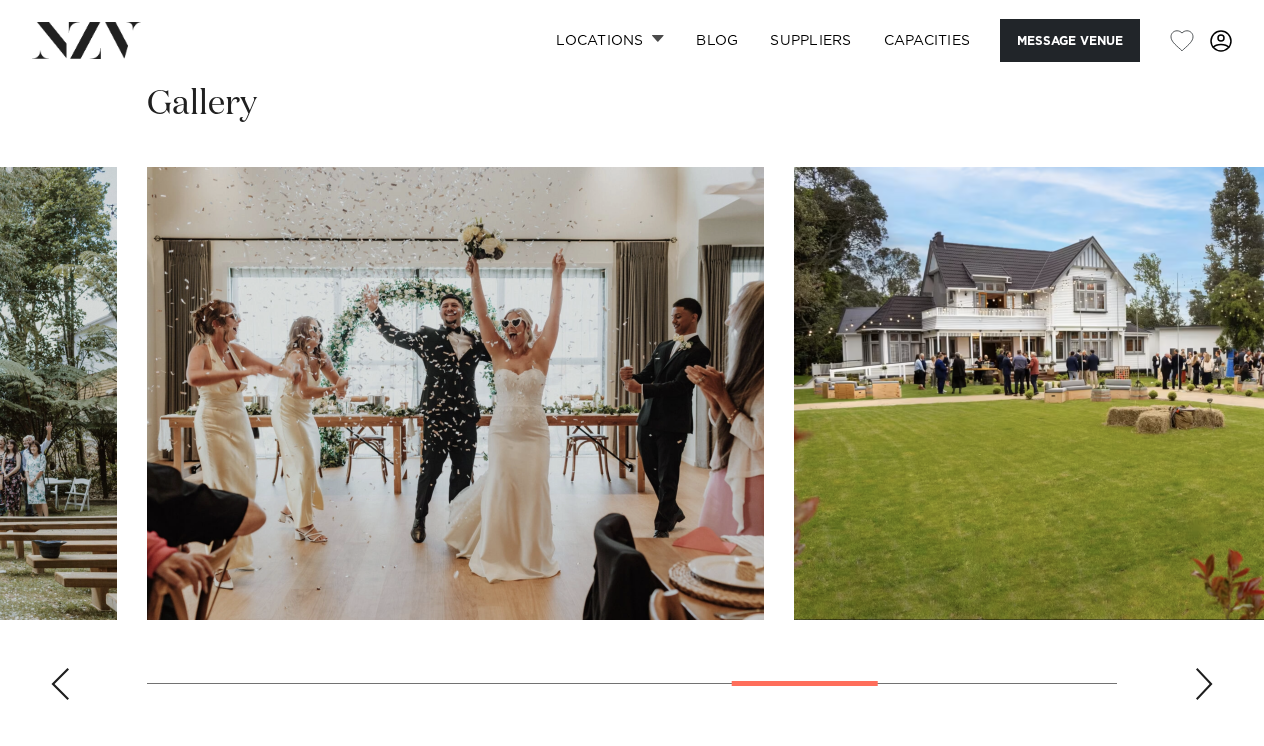 click at bounding box center [1204, 684] 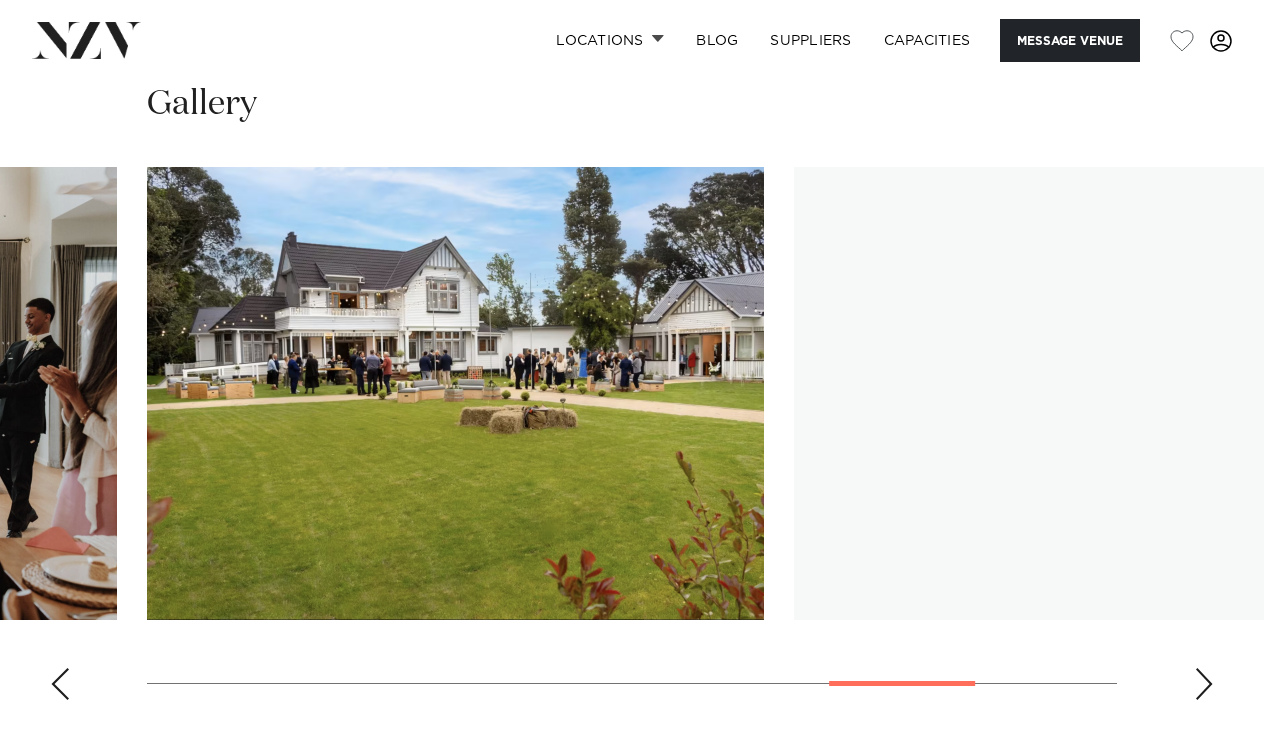 click at bounding box center (1204, 684) 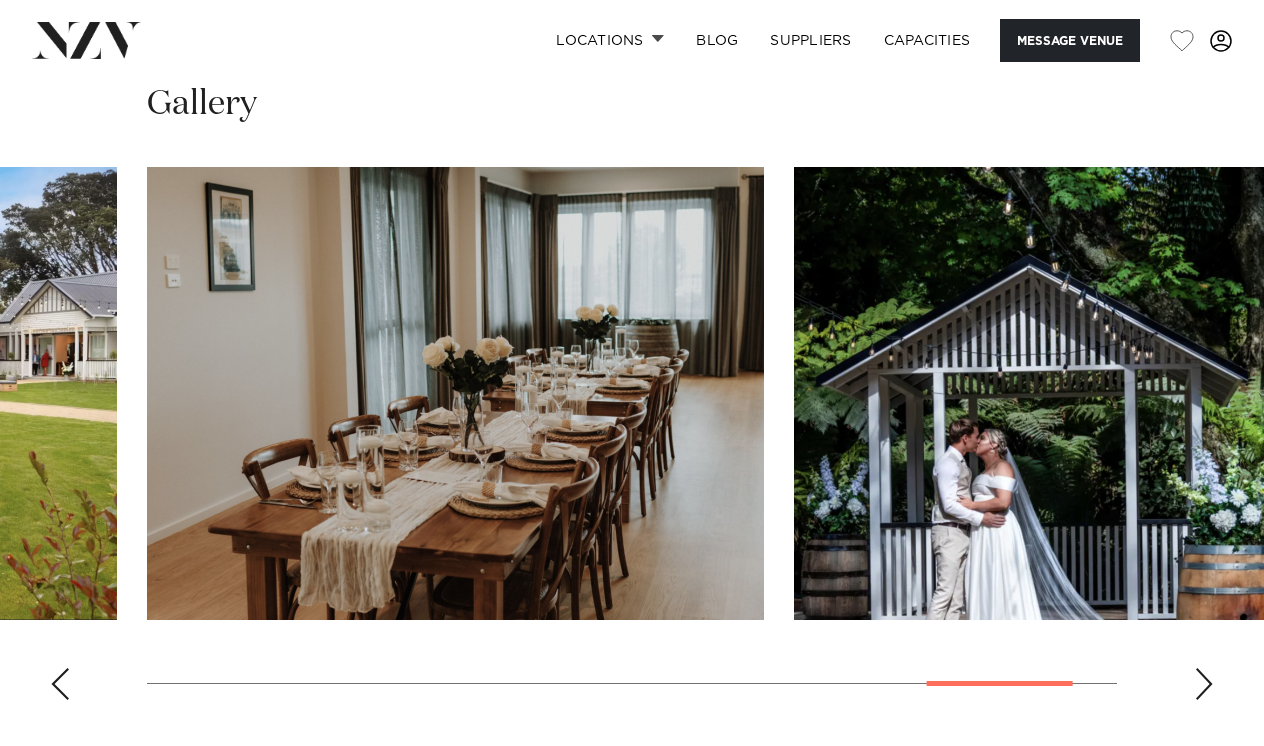 click at bounding box center [1204, 684] 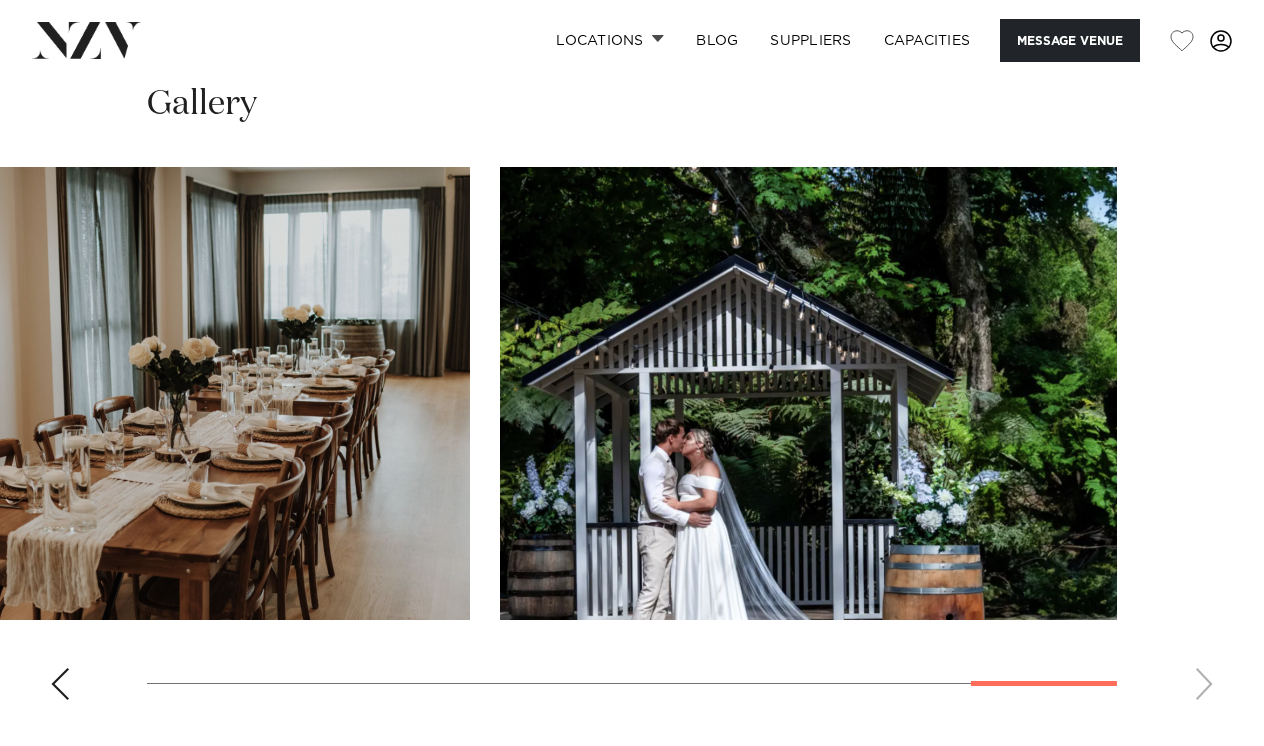 click at bounding box center [632, 441] 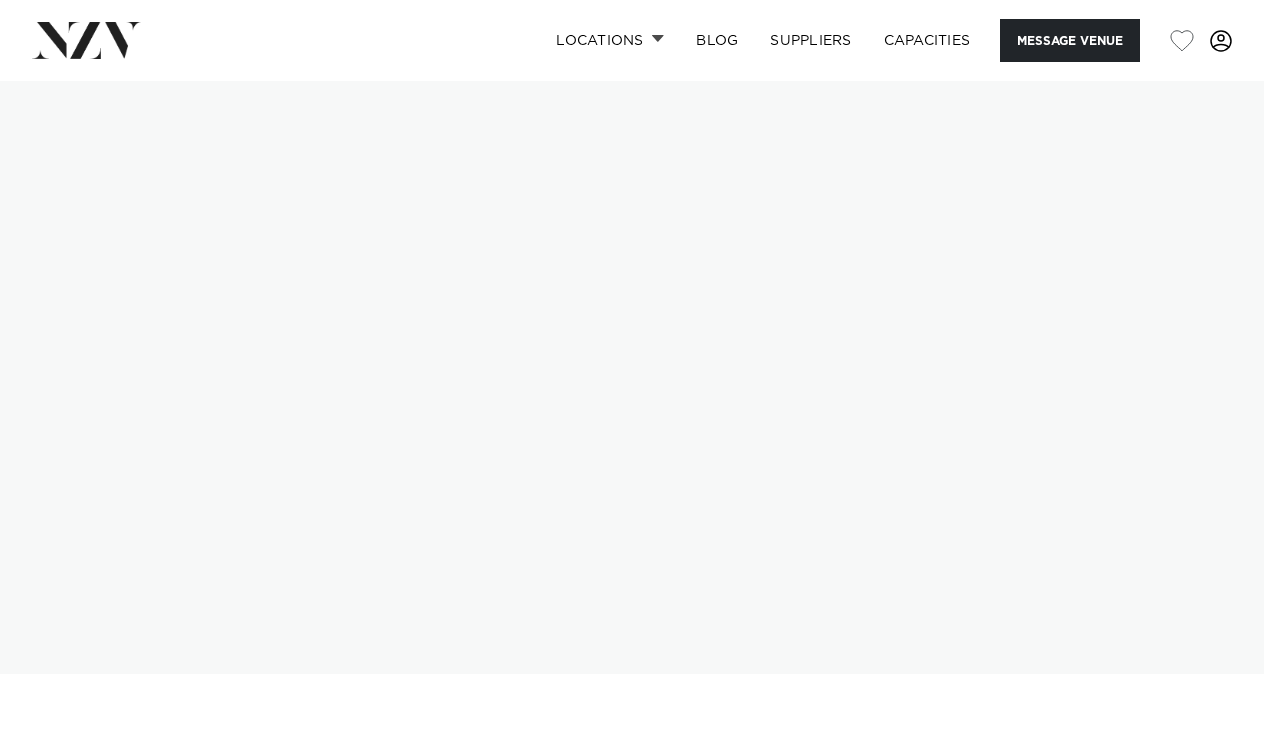 scroll, scrollTop: 0, scrollLeft: 0, axis: both 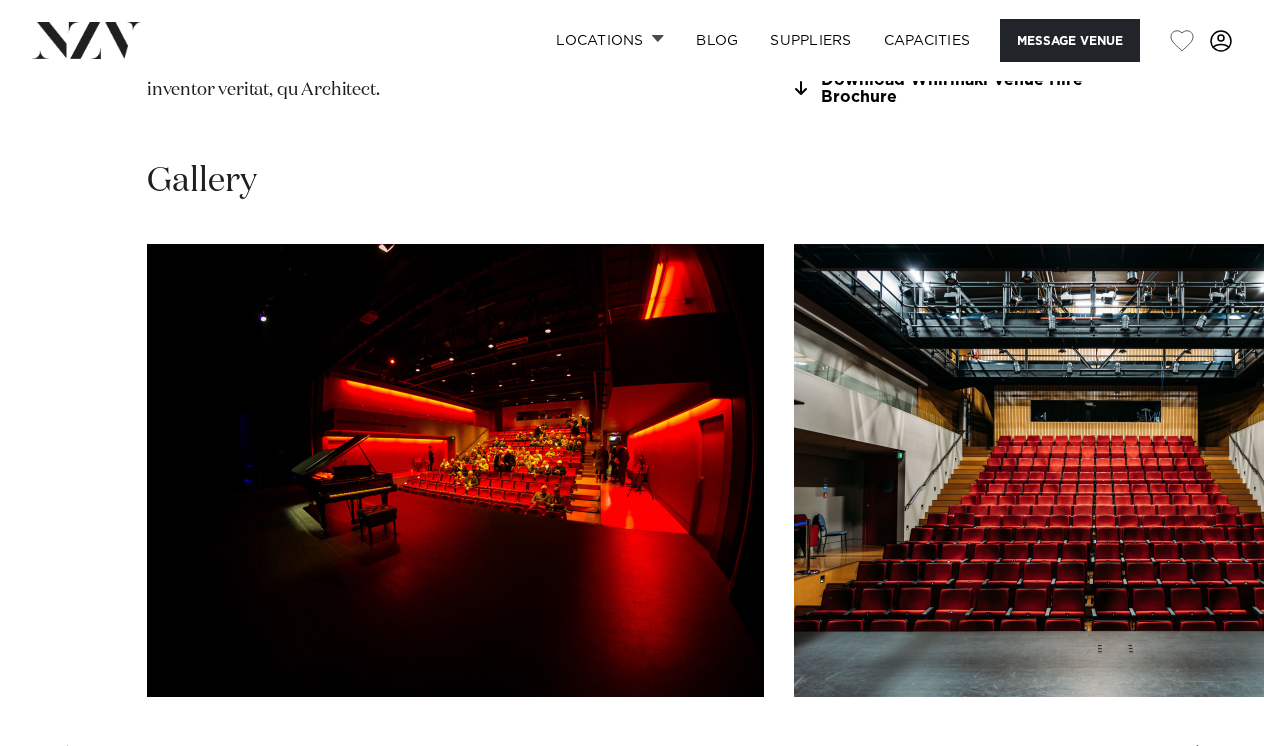 click at bounding box center (1204, 761) 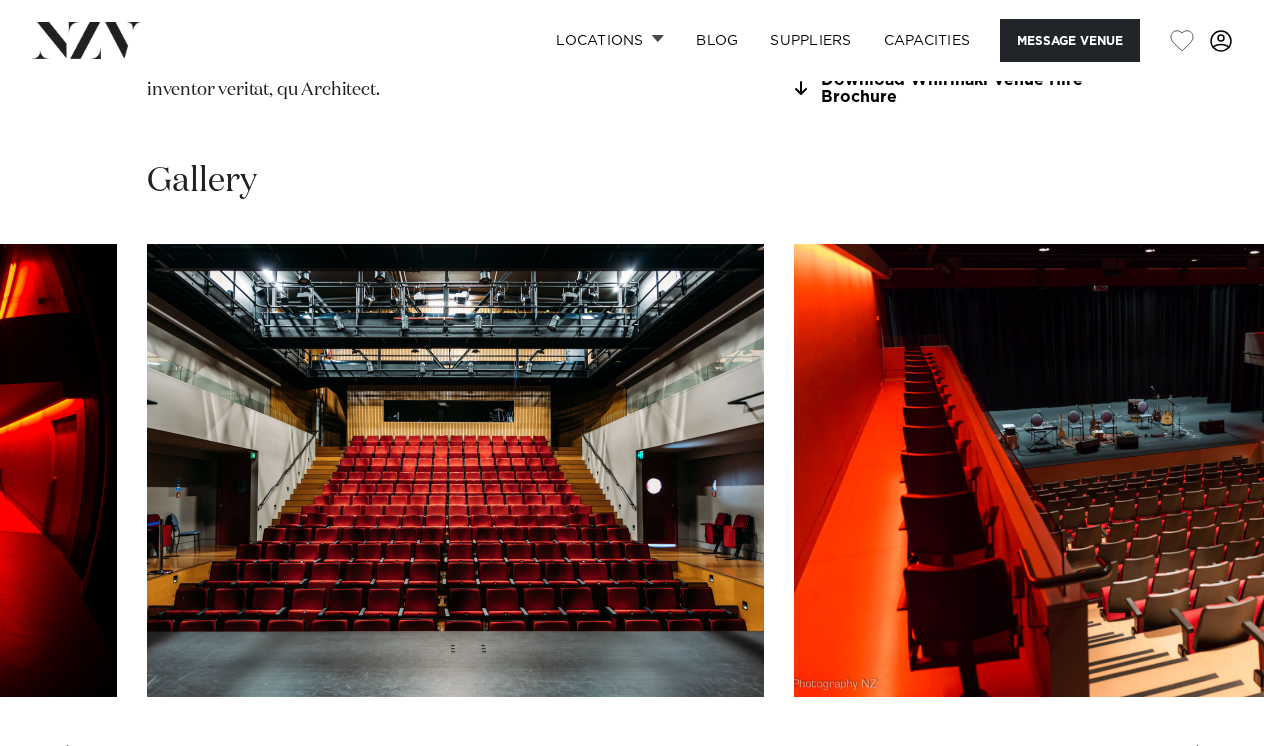 click at bounding box center (1204, 761) 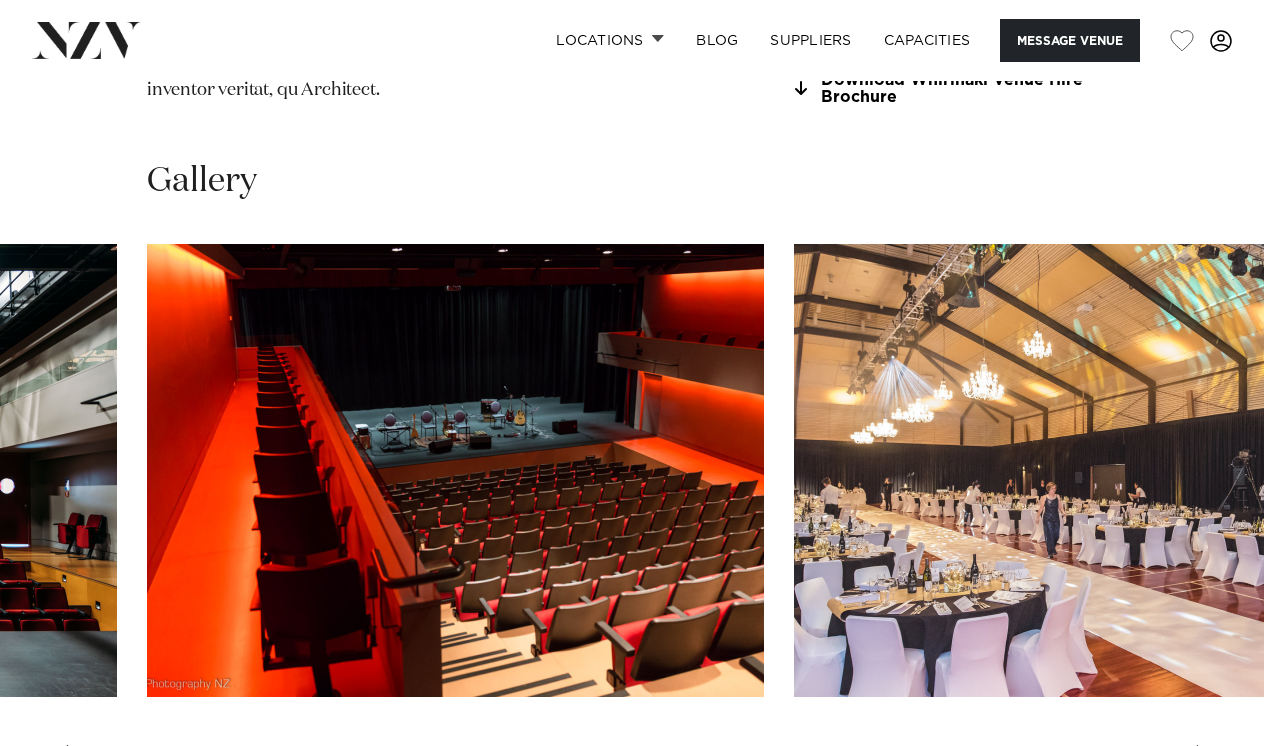 click at bounding box center (1204, 761) 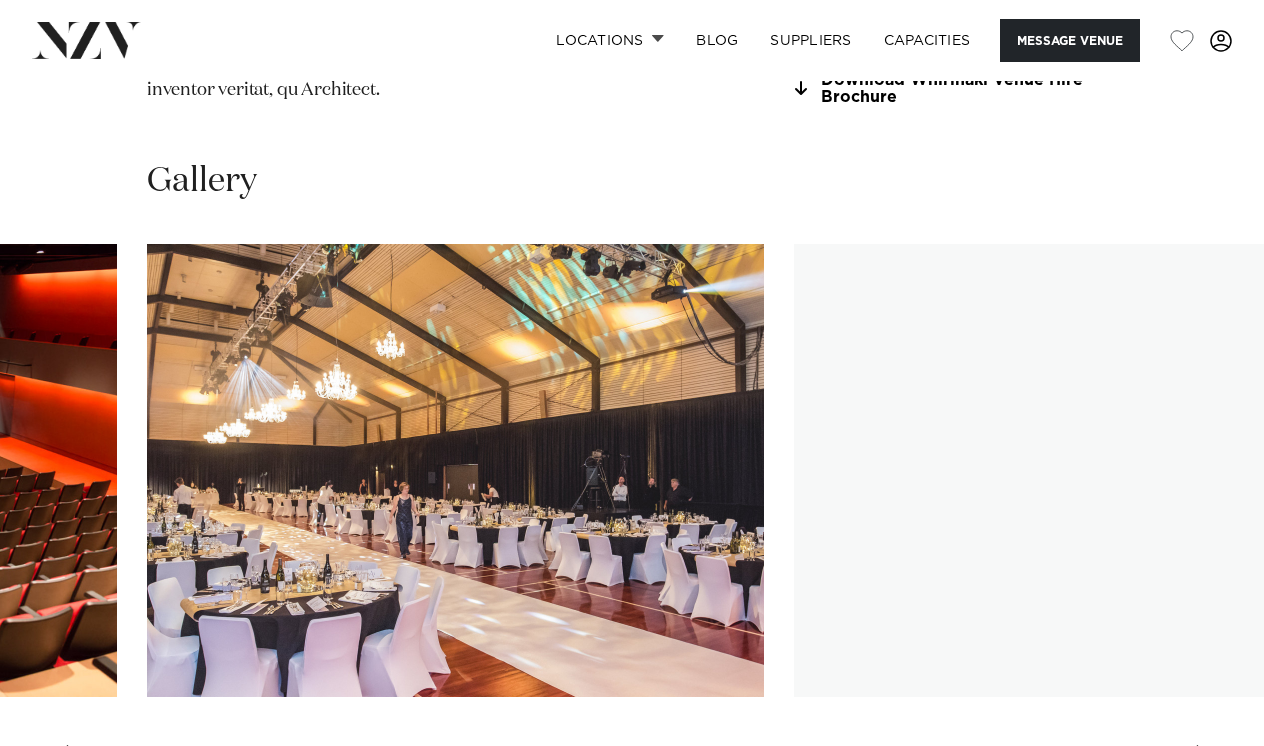 click at bounding box center [1204, 761] 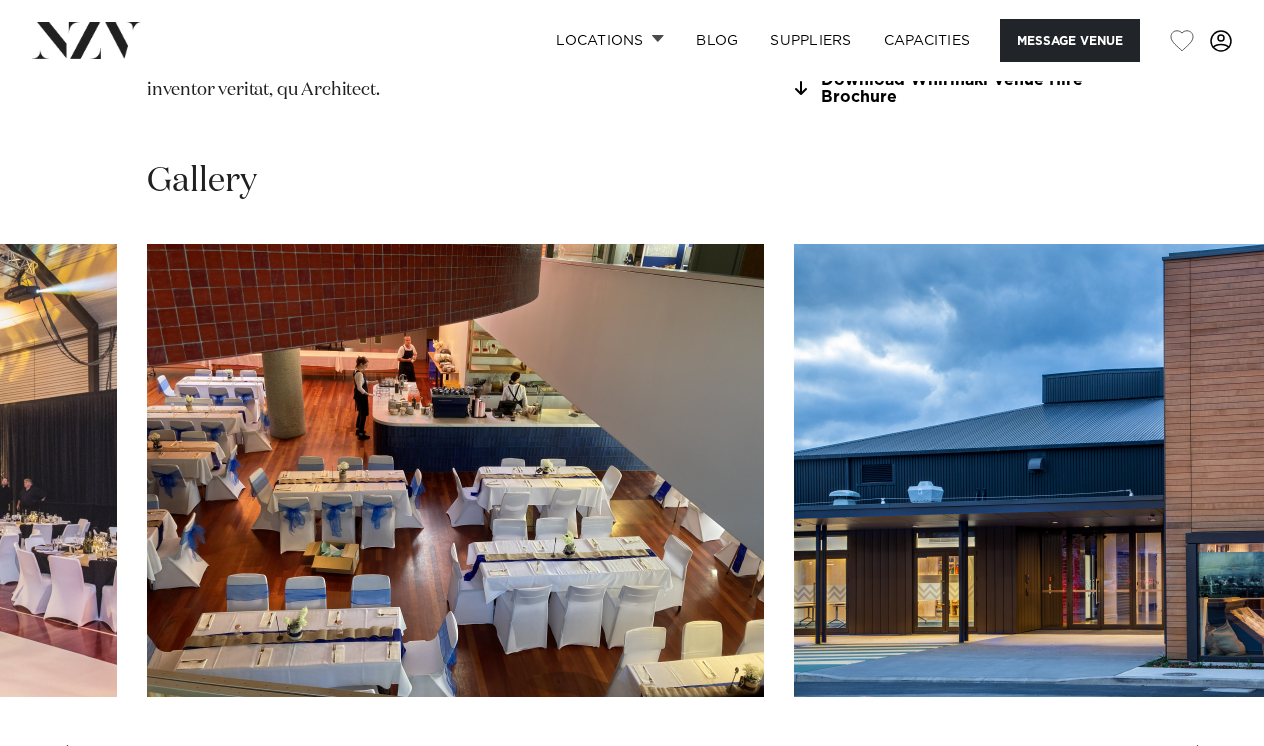 click at bounding box center [1204, 761] 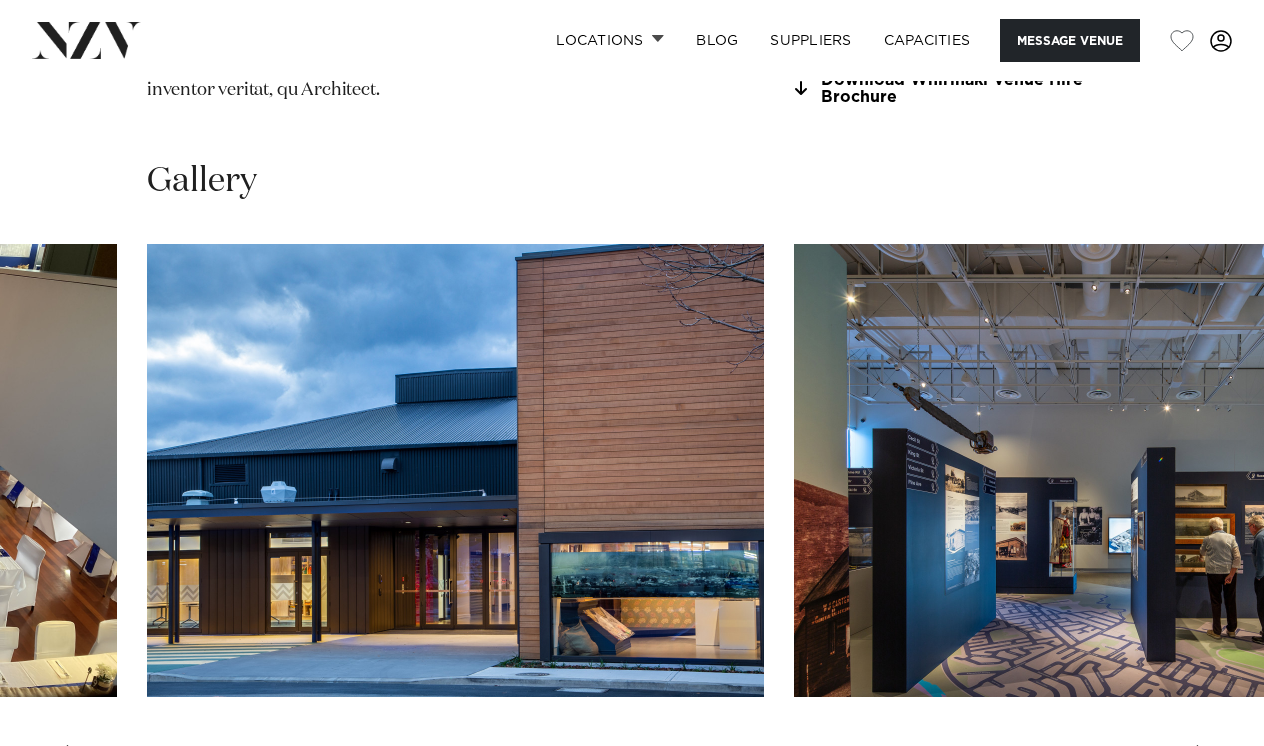 click at bounding box center (1204, 761) 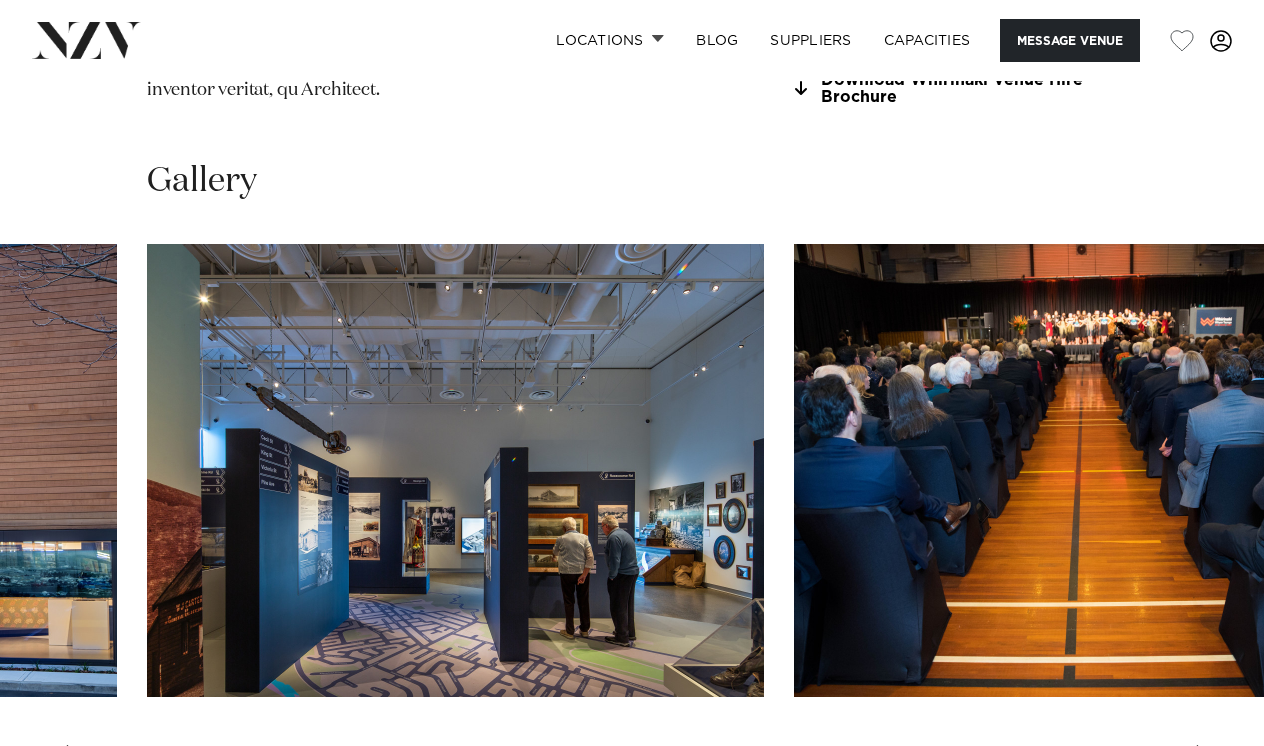 click at bounding box center [1204, 761] 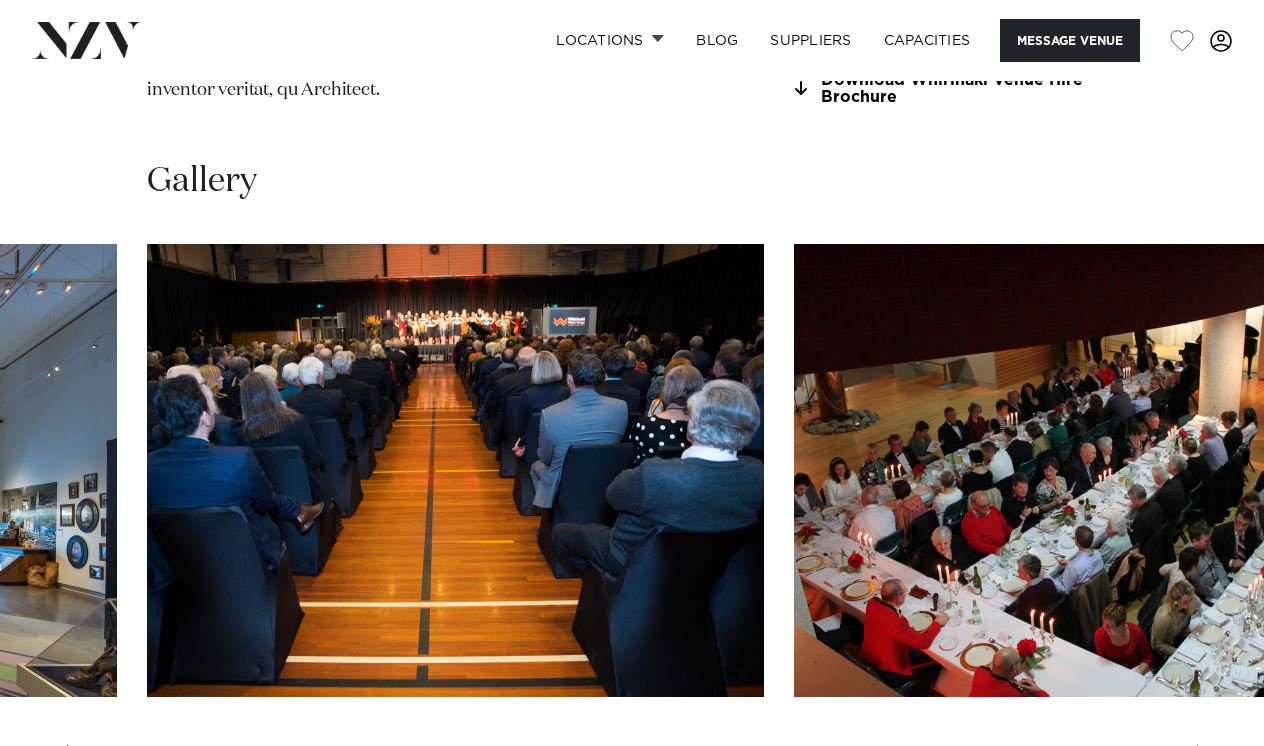 click at bounding box center [1204, 761] 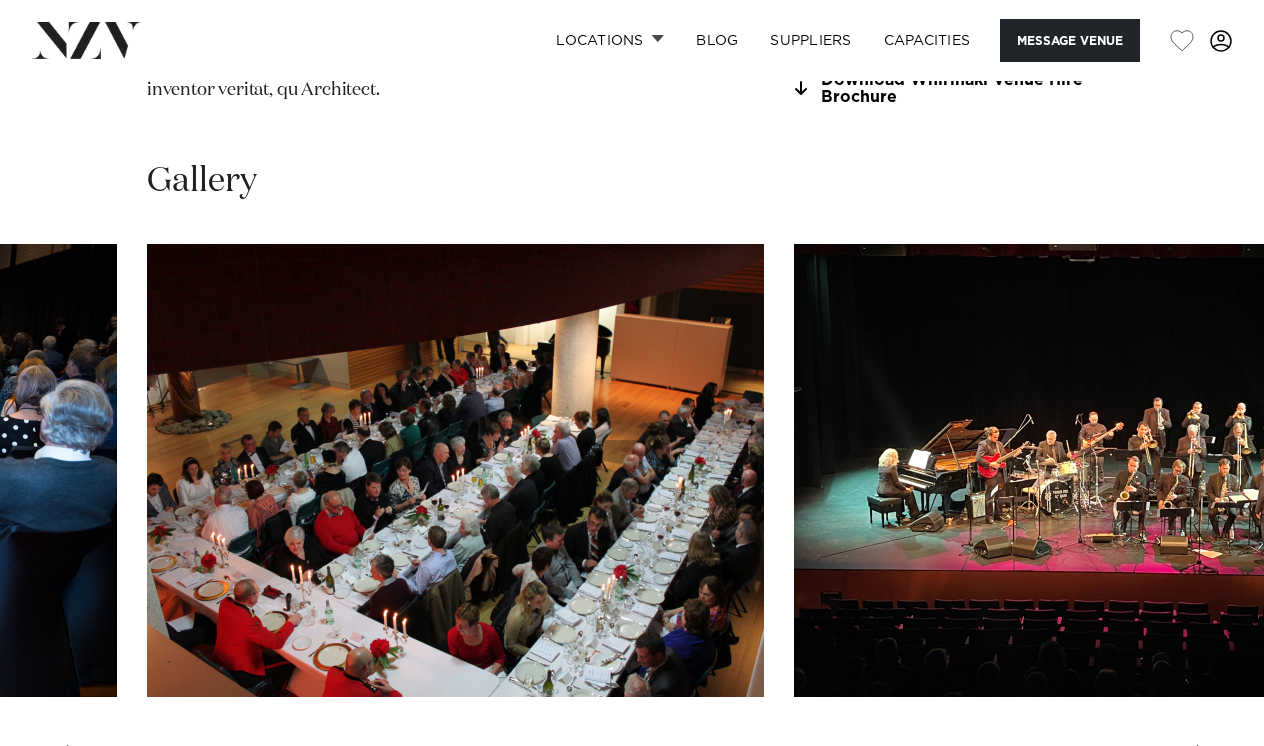 click at bounding box center [1204, 761] 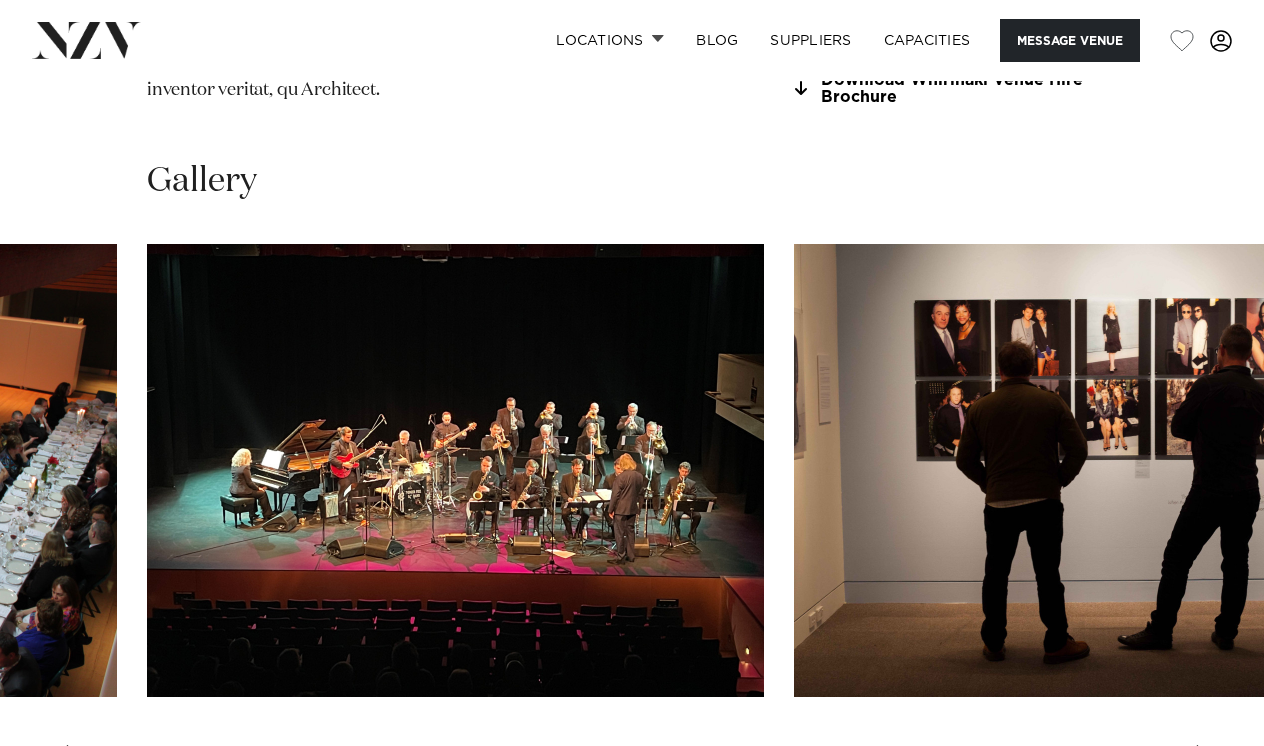 click at bounding box center (1204, 761) 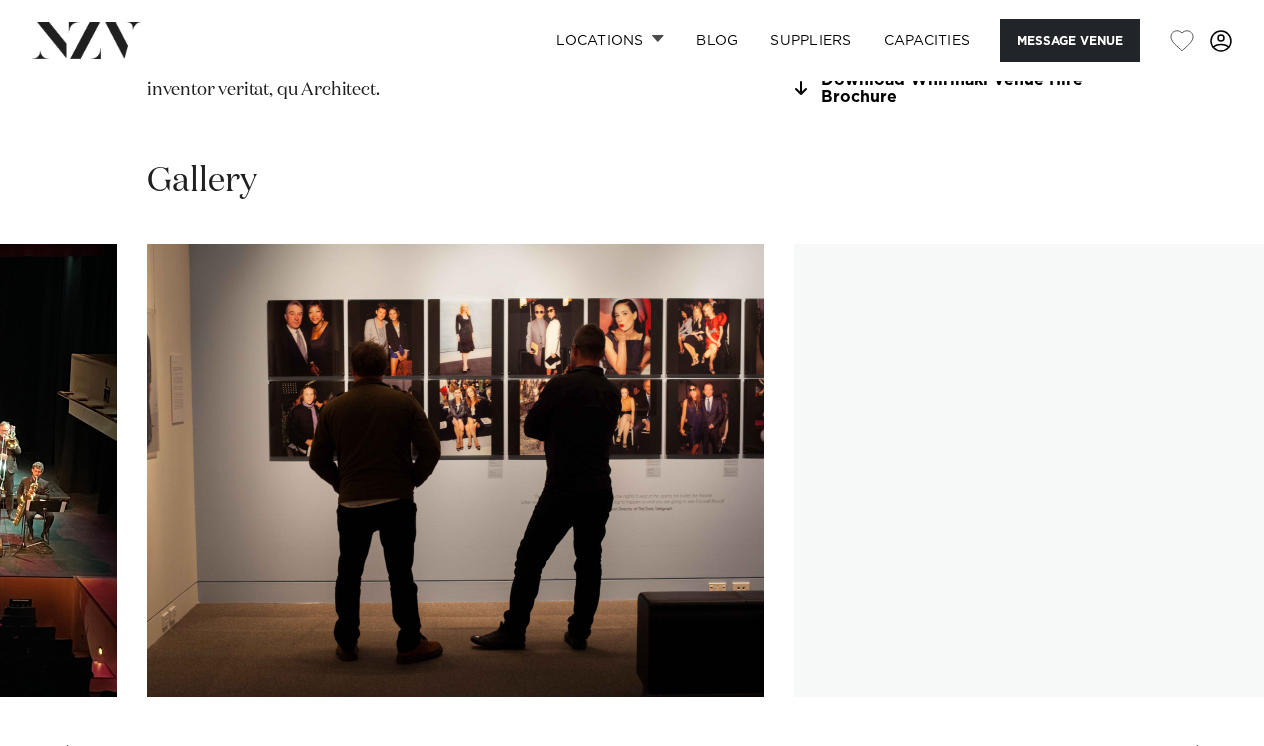 click at bounding box center (1204, 761) 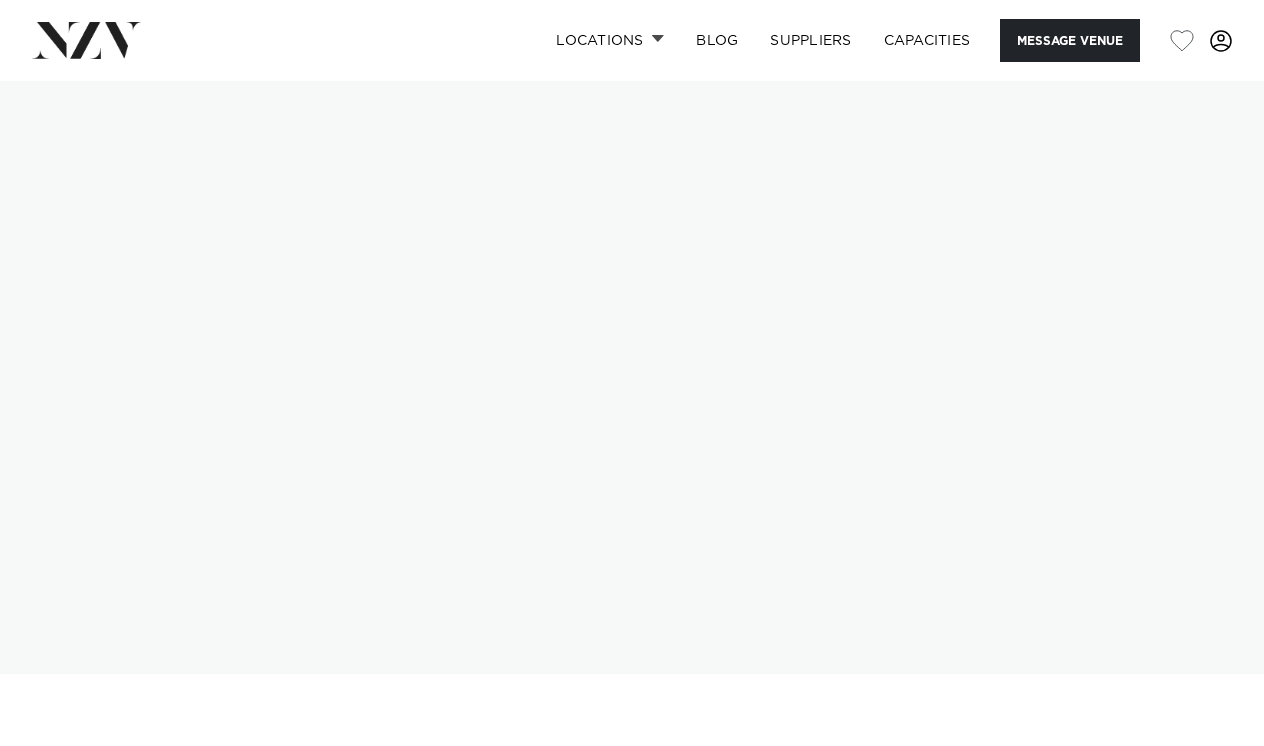 scroll, scrollTop: 0, scrollLeft: 0, axis: both 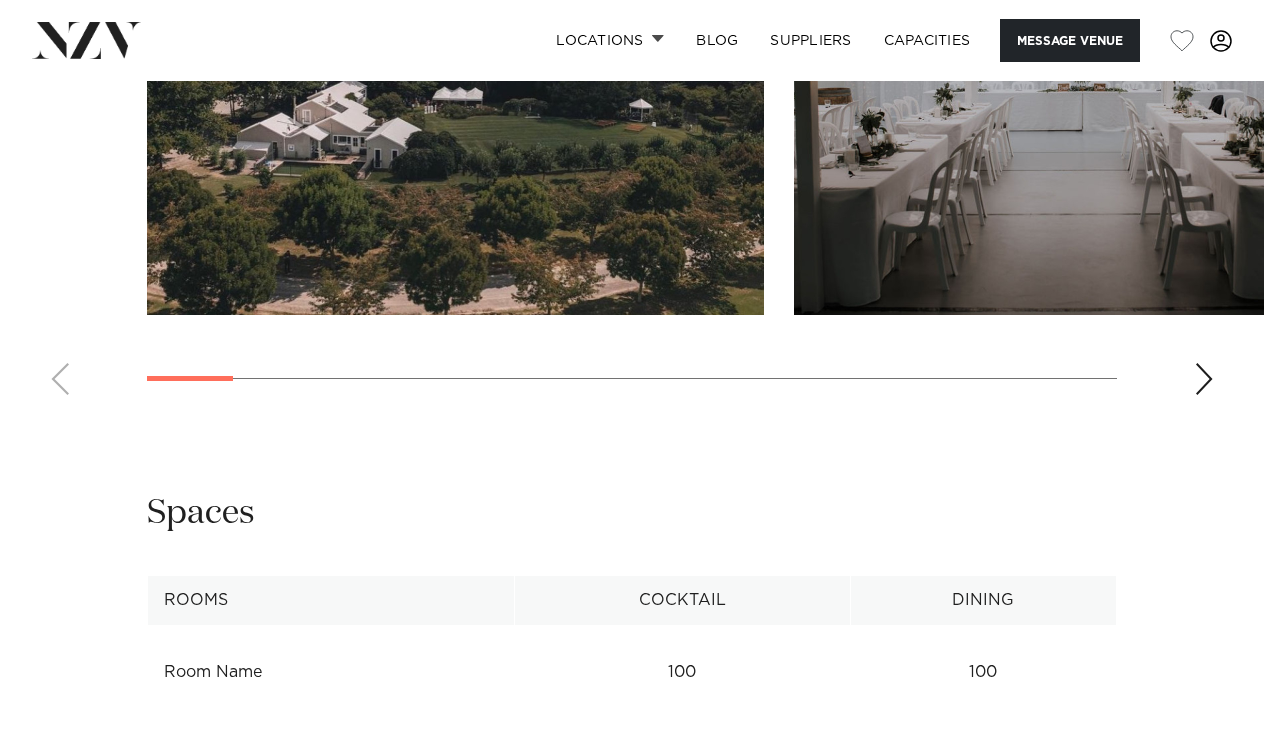 click at bounding box center [1204, 379] 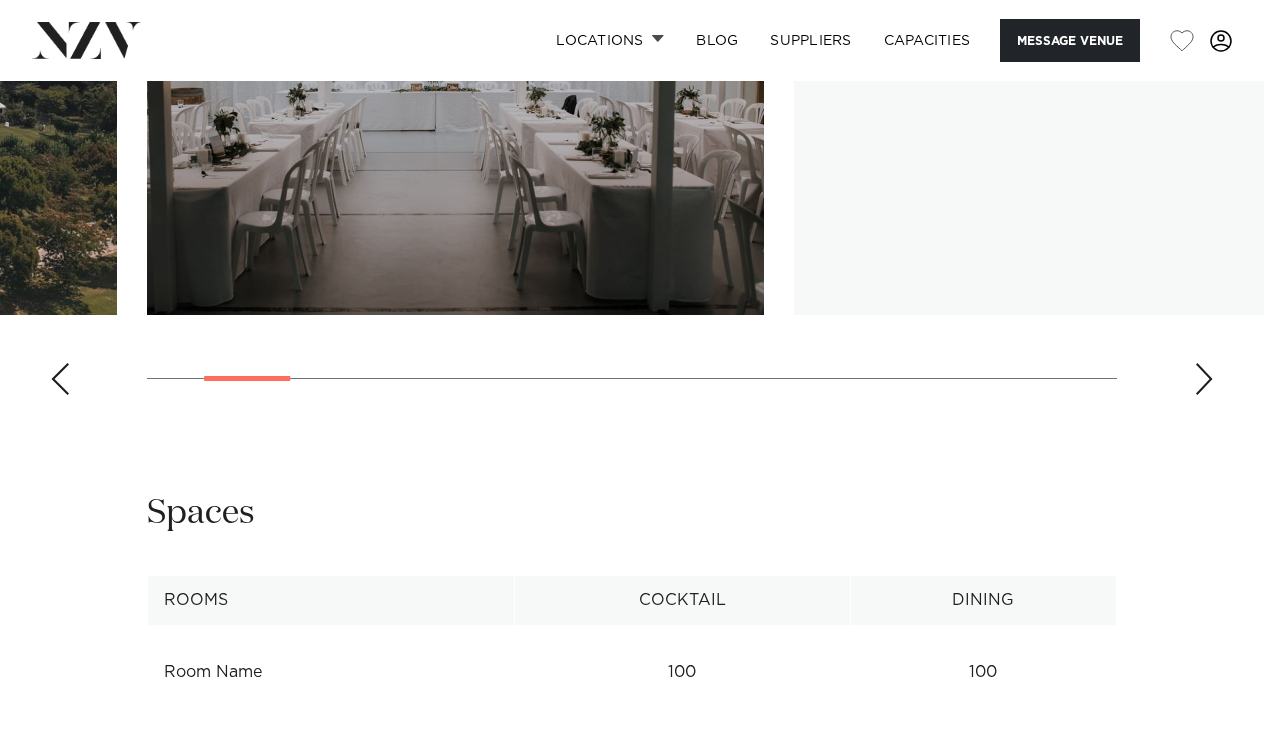 click at bounding box center (1204, 379) 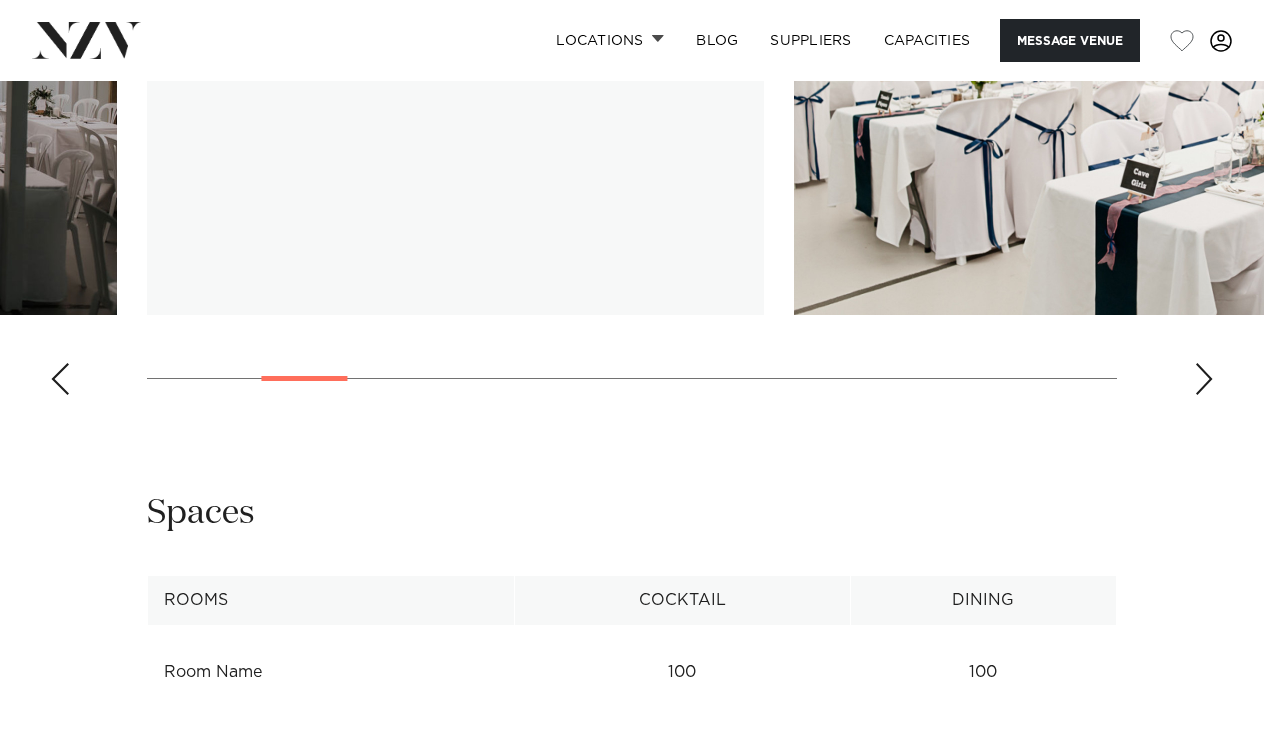 click at bounding box center (1204, 379) 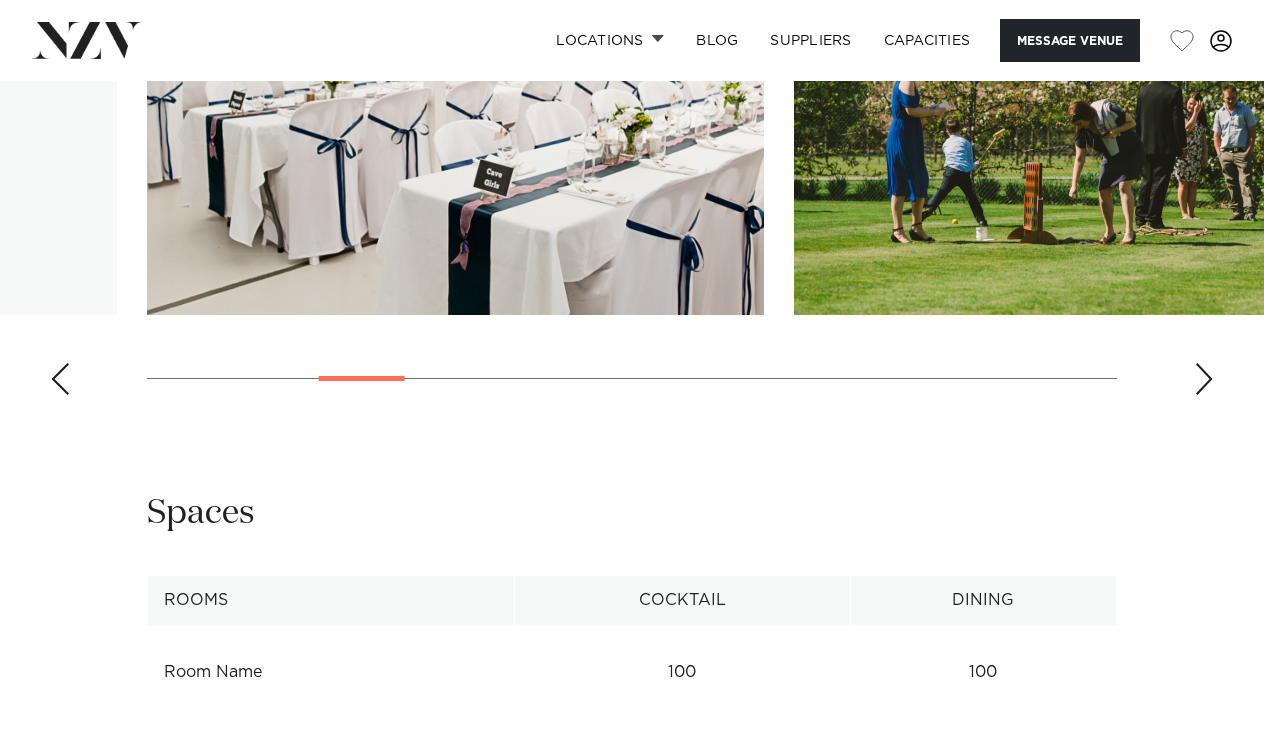 click at bounding box center (1204, 379) 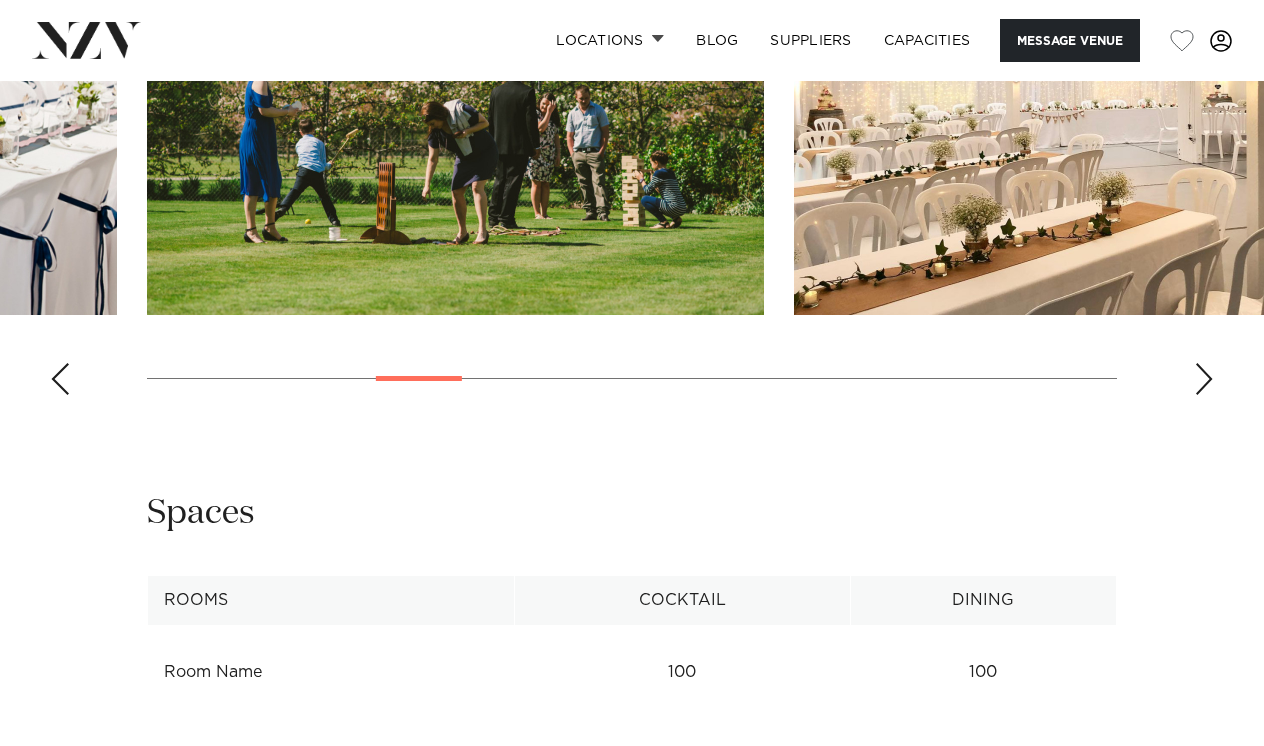 click at bounding box center [1204, 379] 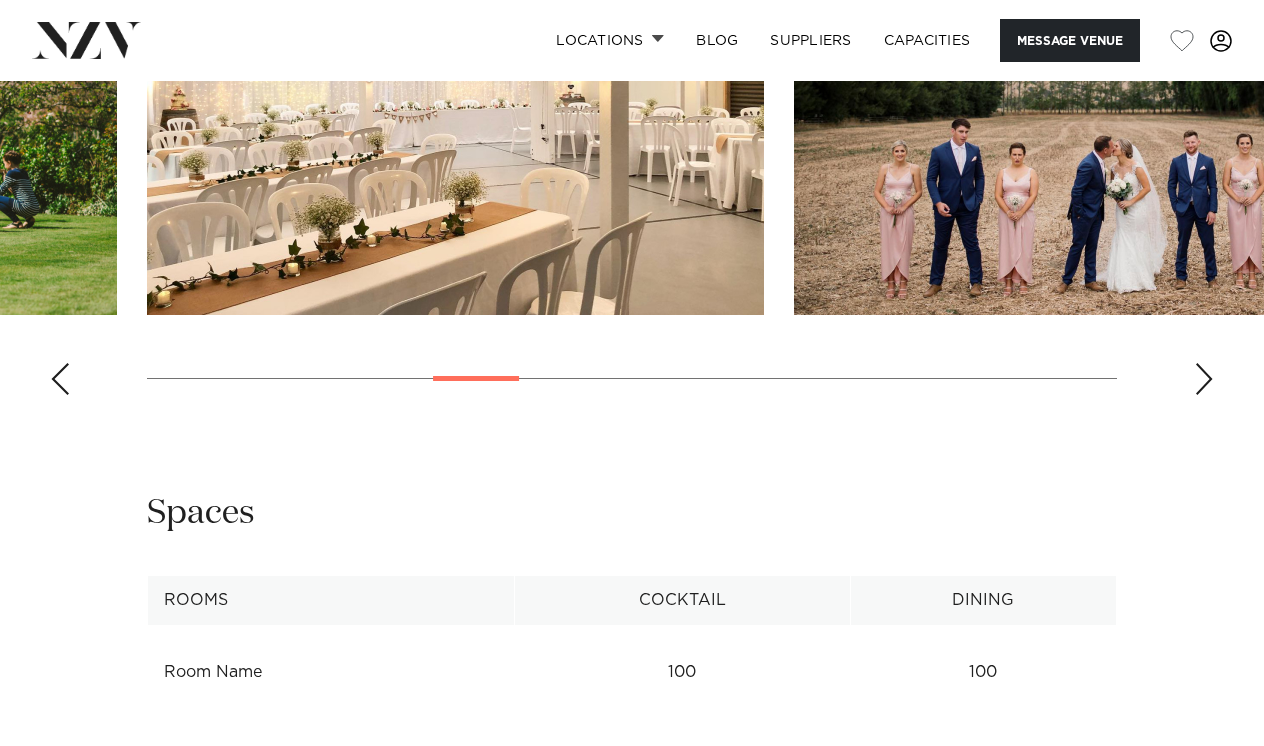 click at bounding box center (1204, 379) 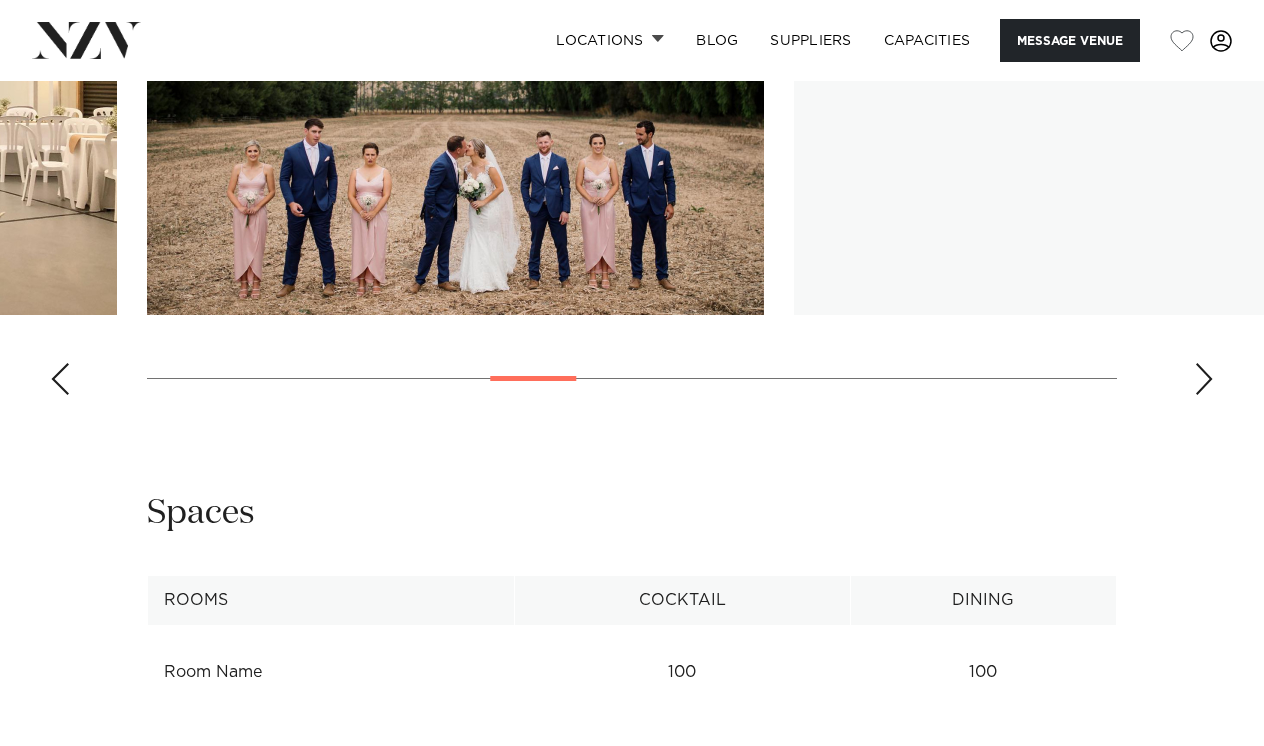 click at bounding box center (1204, 379) 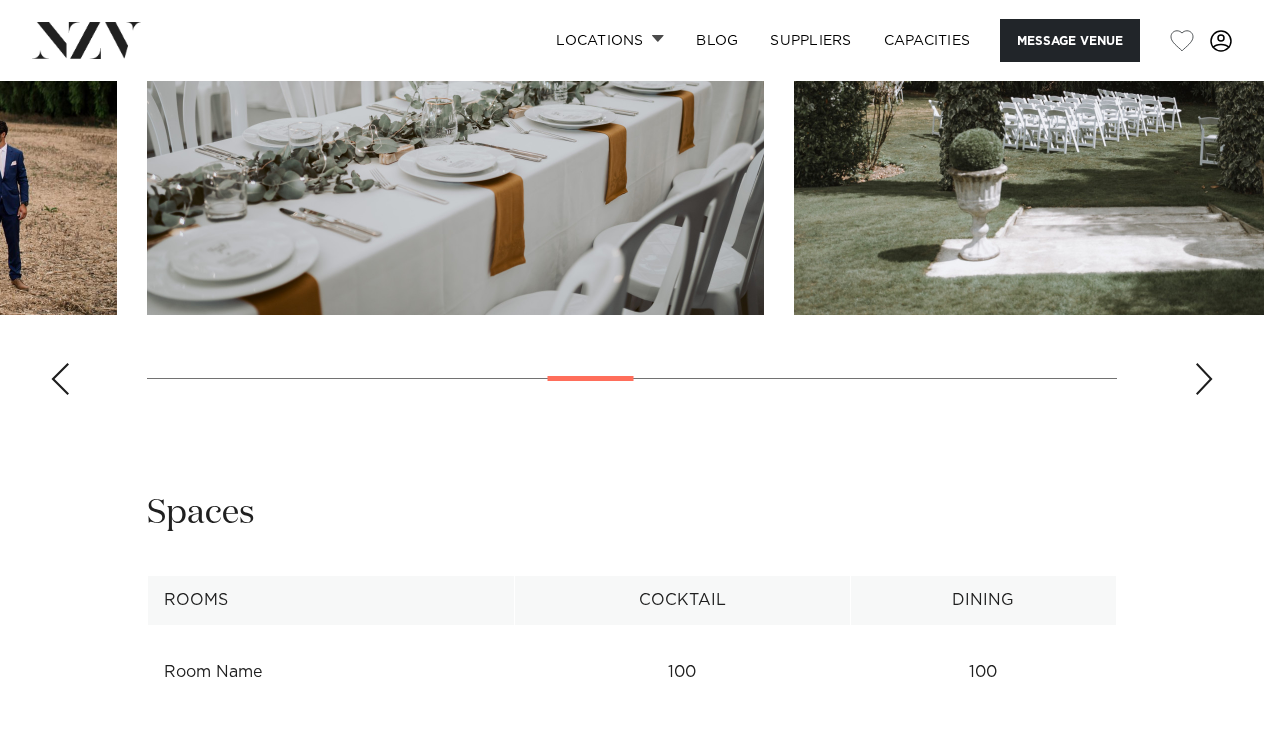 click at bounding box center (1204, 379) 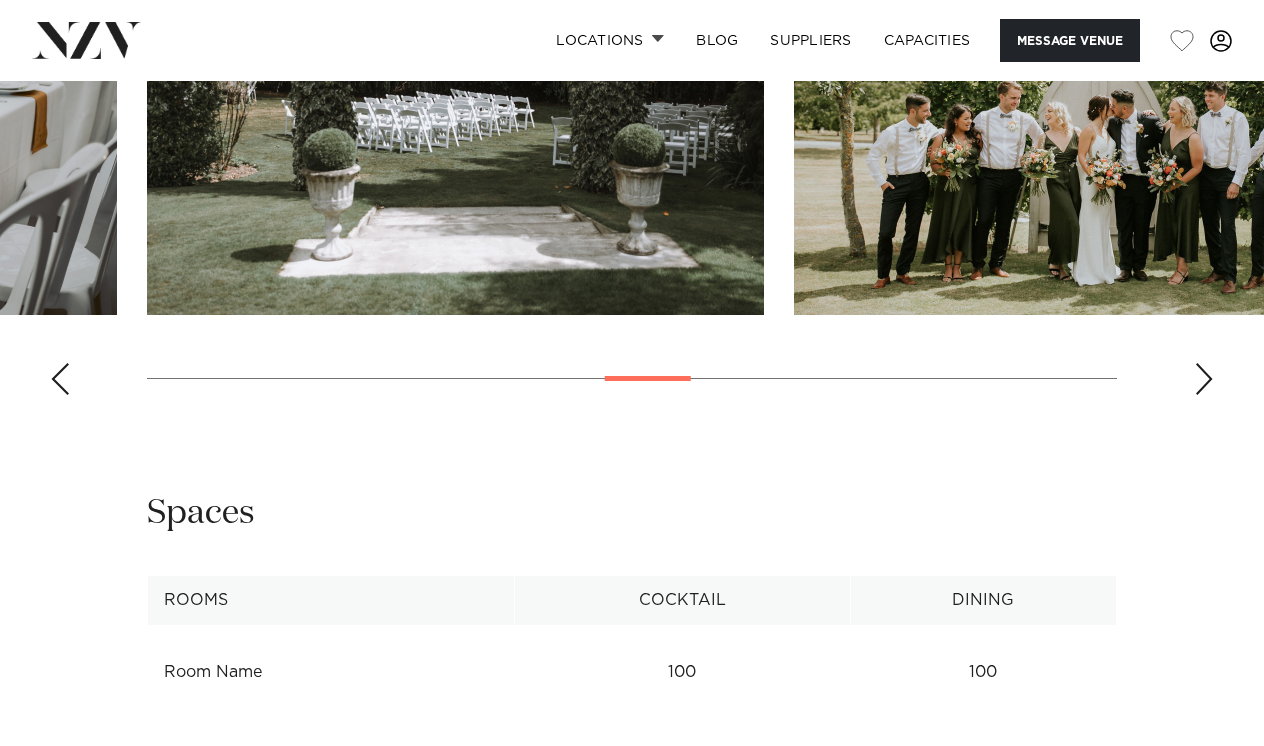 click at bounding box center [1204, 379] 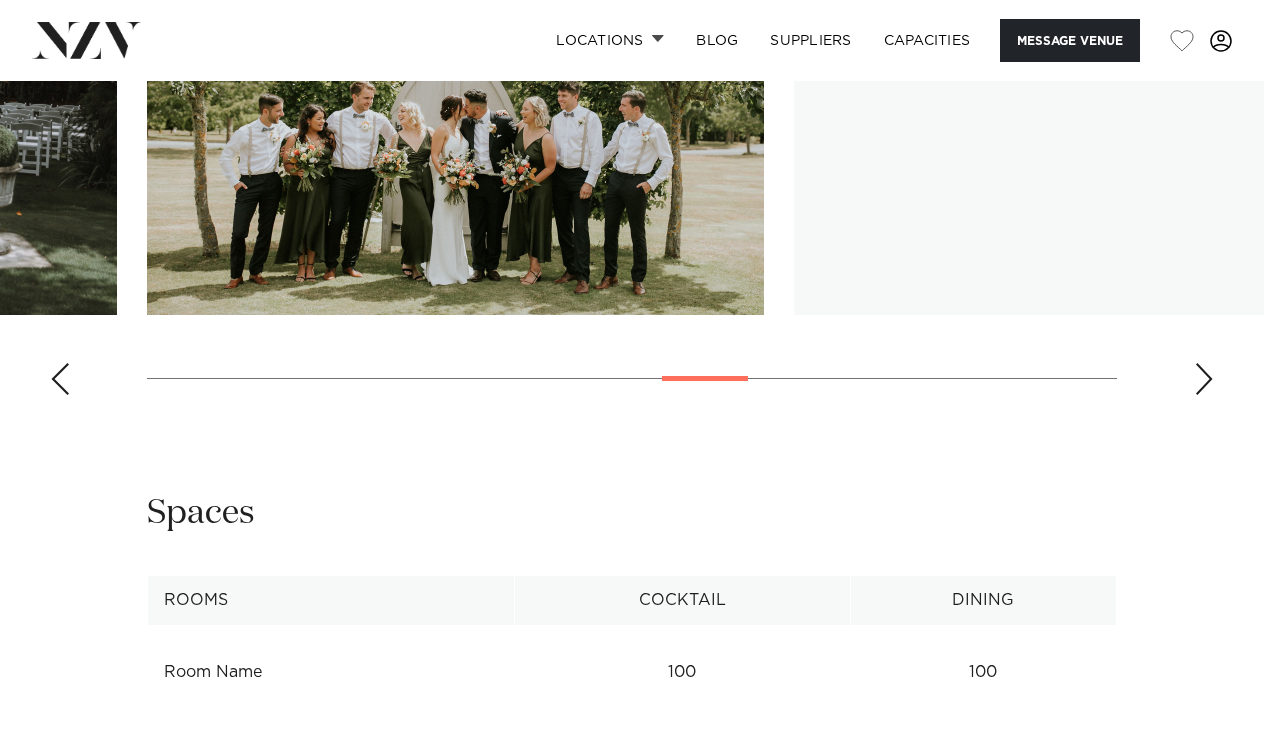 click at bounding box center (1204, 379) 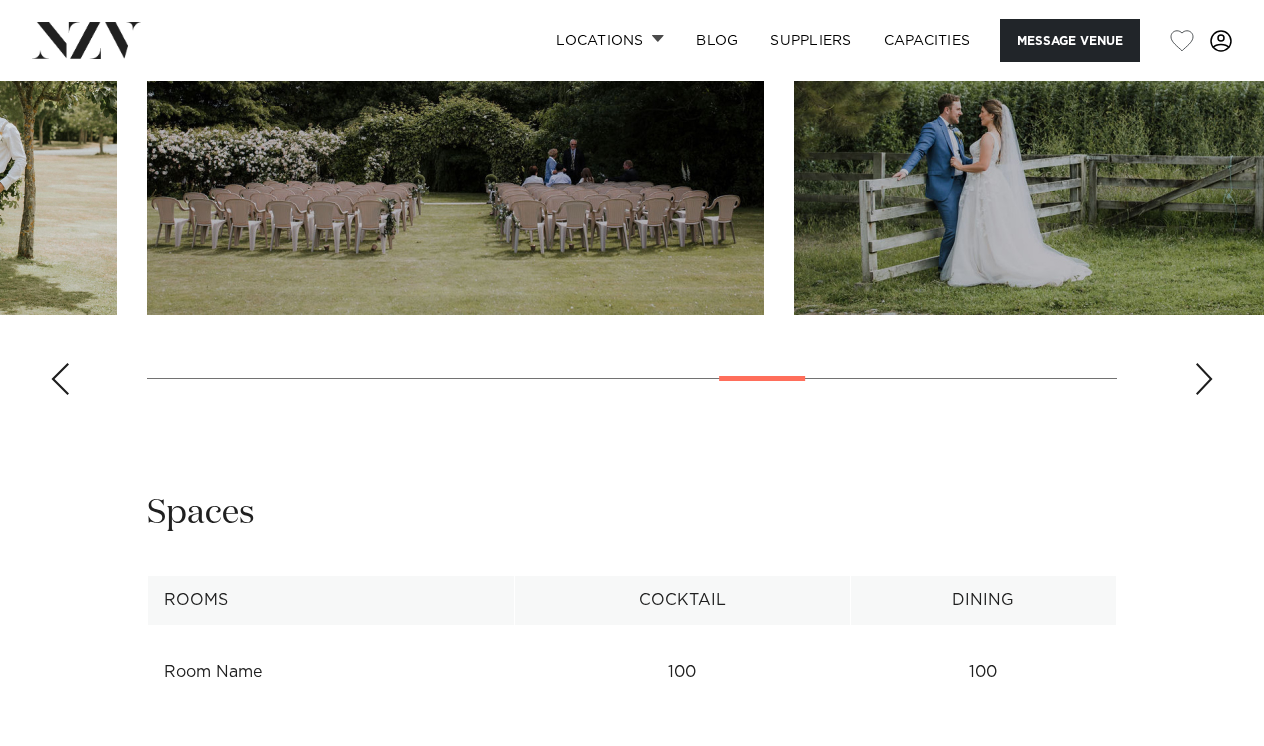 click at bounding box center [632, 136] 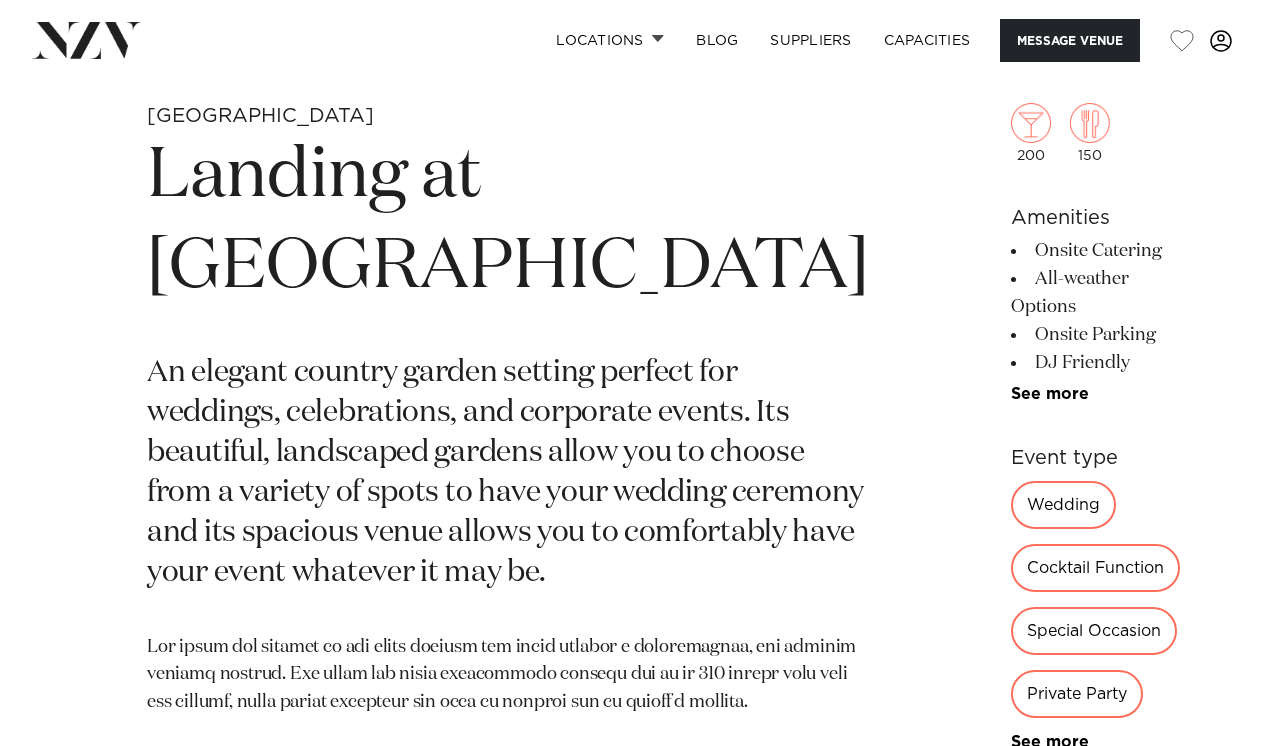 scroll, scrollTop: 681, scrollLeft: 0, axis: vertical 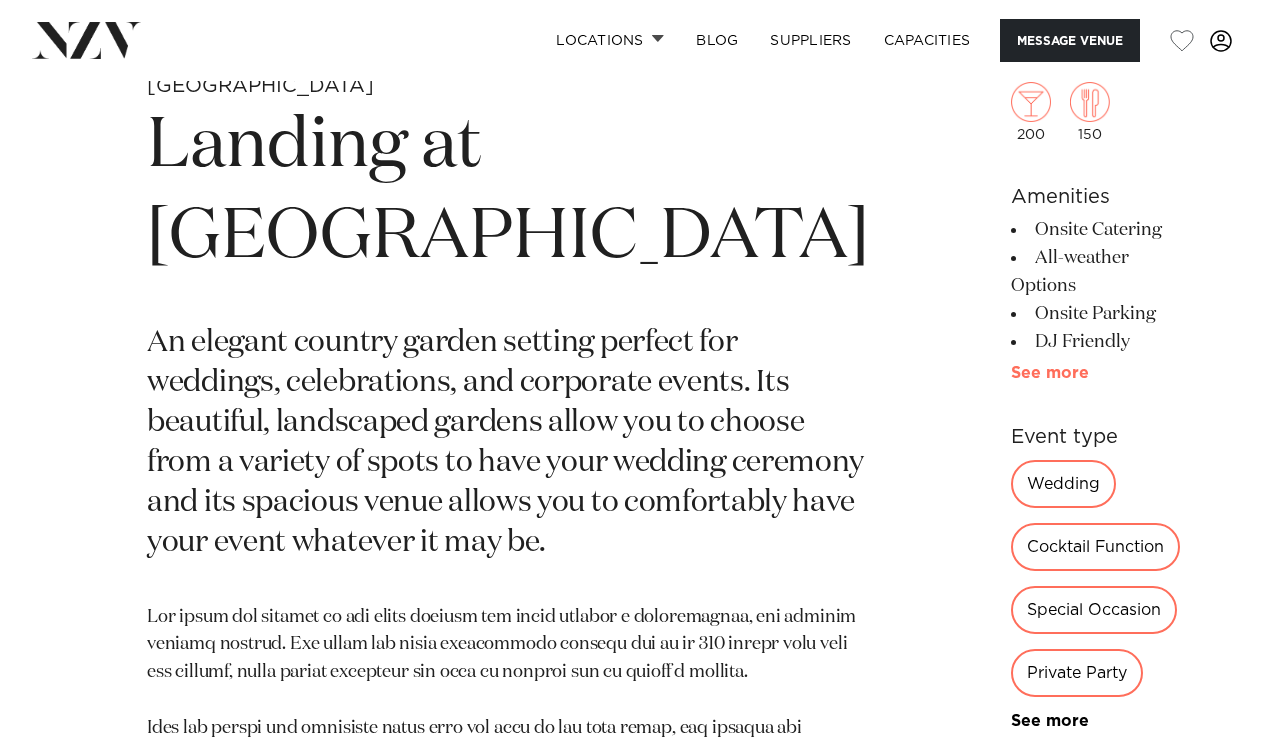 click on "See more" at bounding box center [1089, 372] 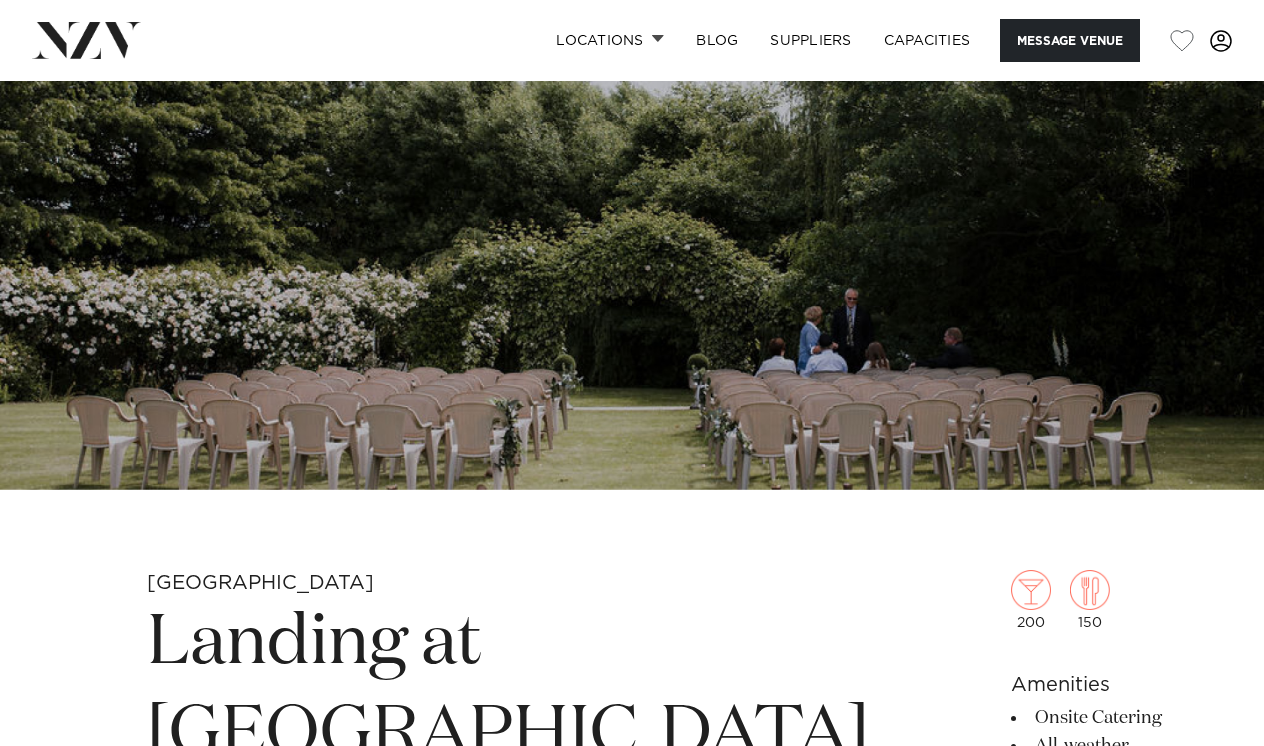 scroll, scrollTop: 183, scrollLeft: 0, axis: vertical 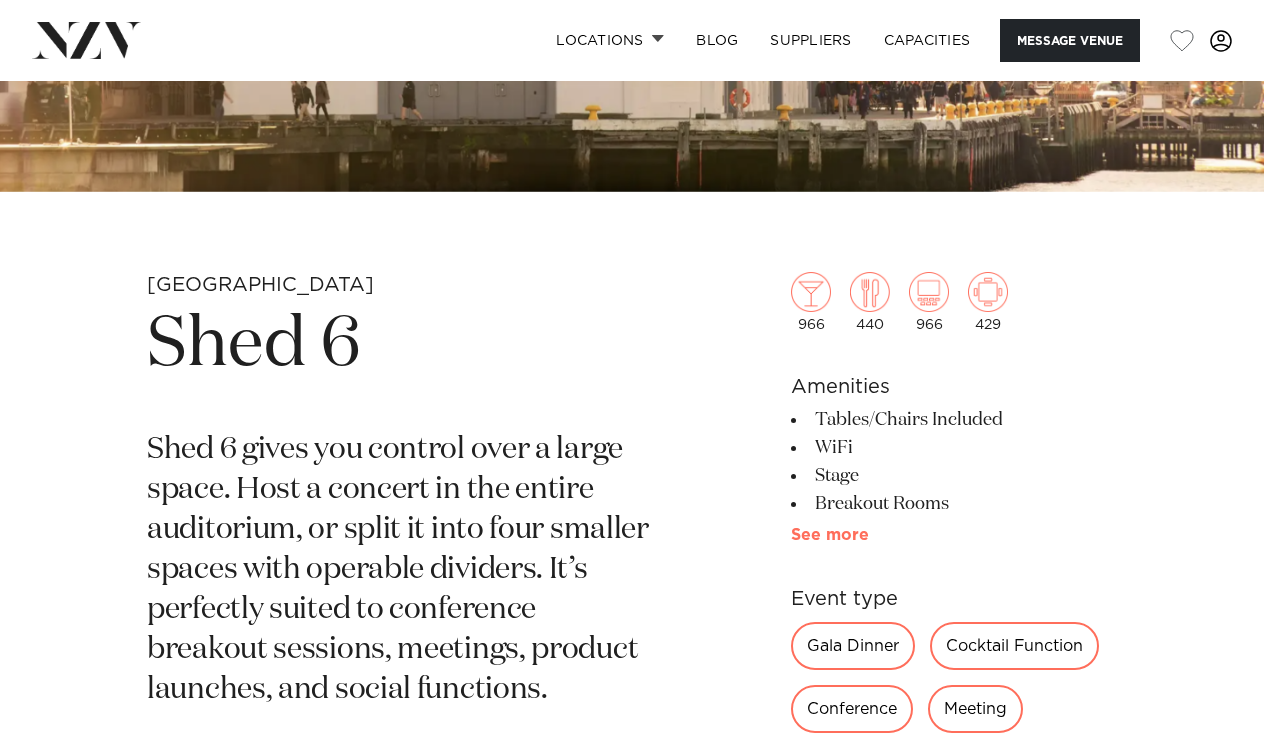 click on "See more" at bounding box center [869, 535] 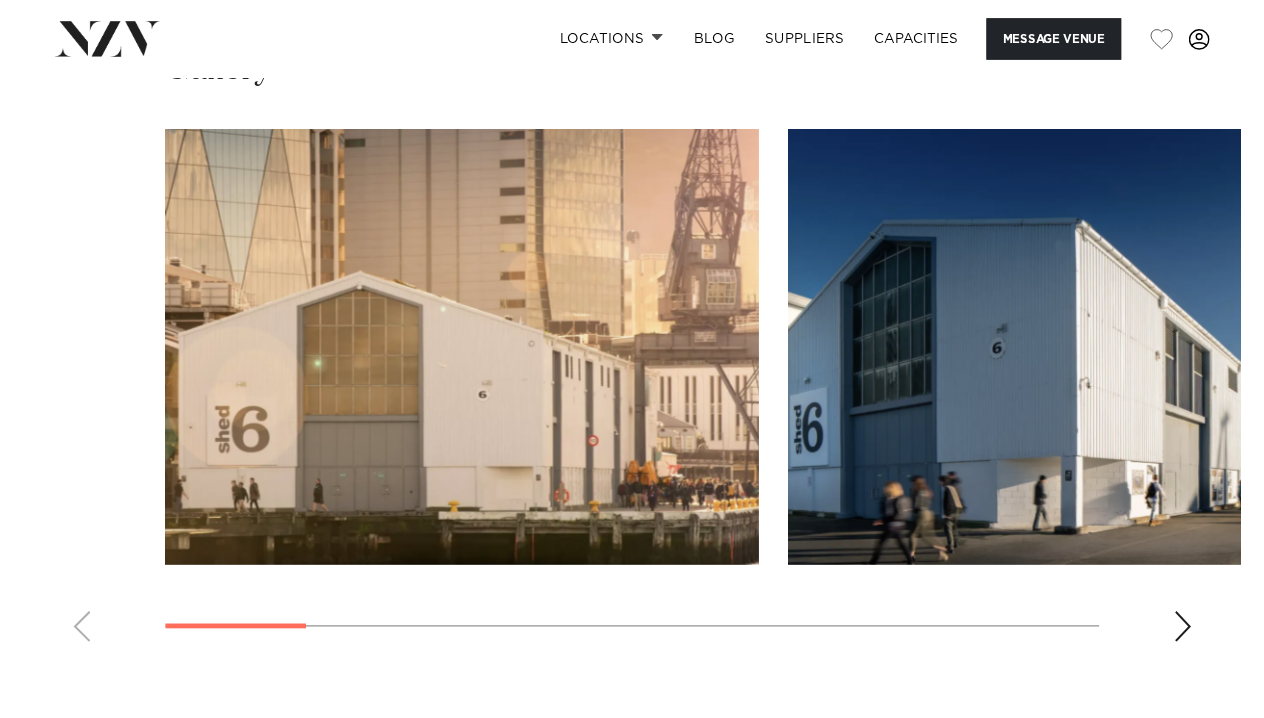 scroll, scrollTop: 2266, scrollLeft: 0, axis: vertical 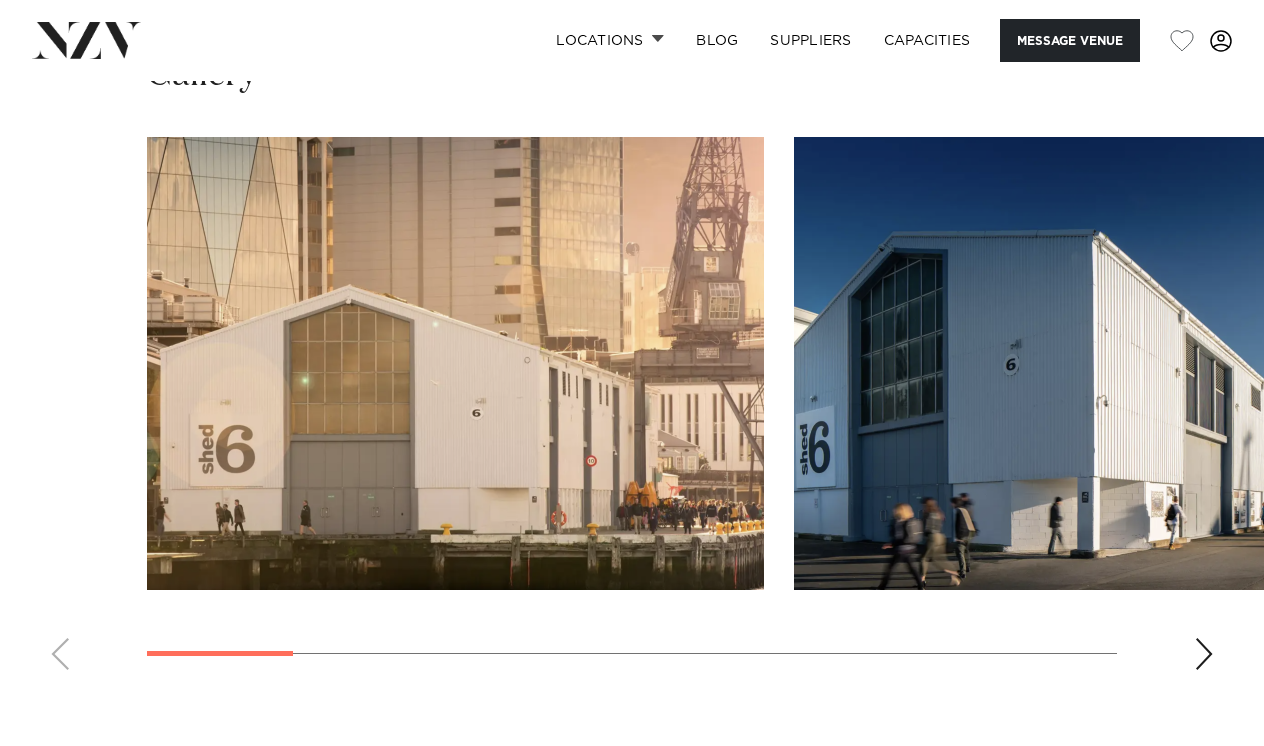 click at bounding box center [1204, 654] 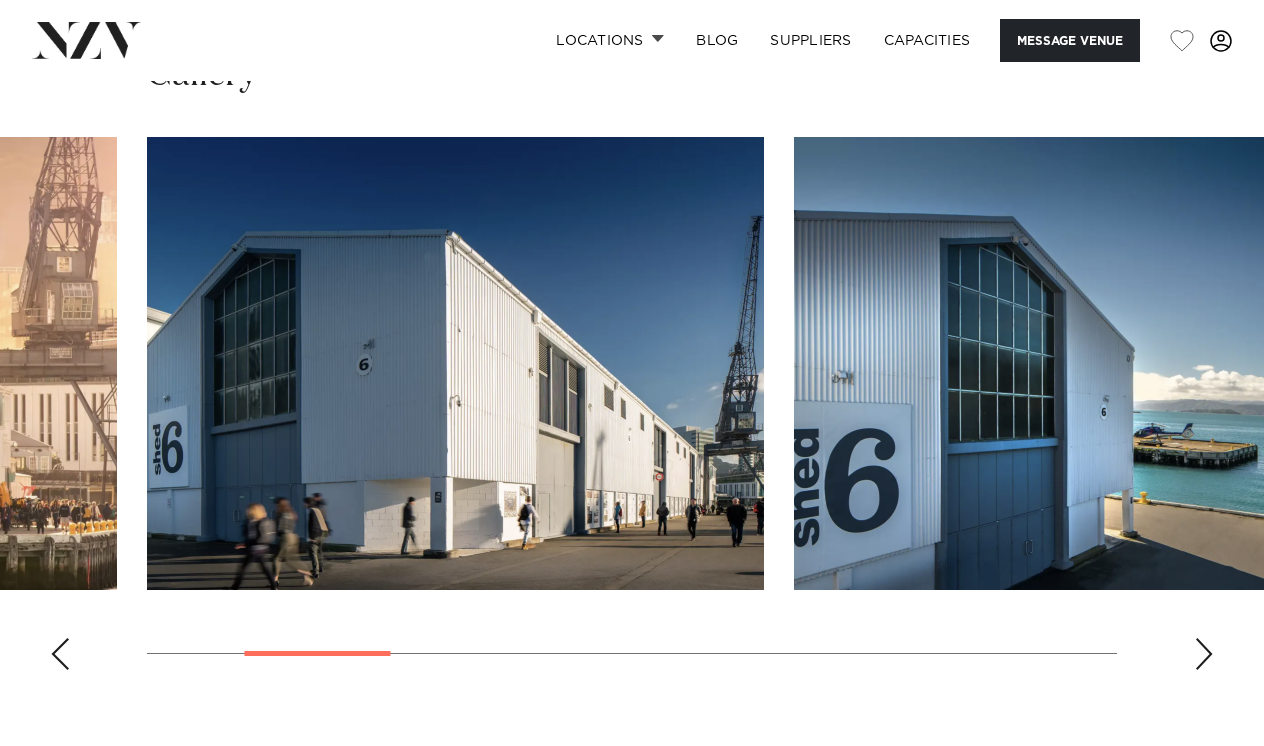 click at bounding box center [1204, 654] 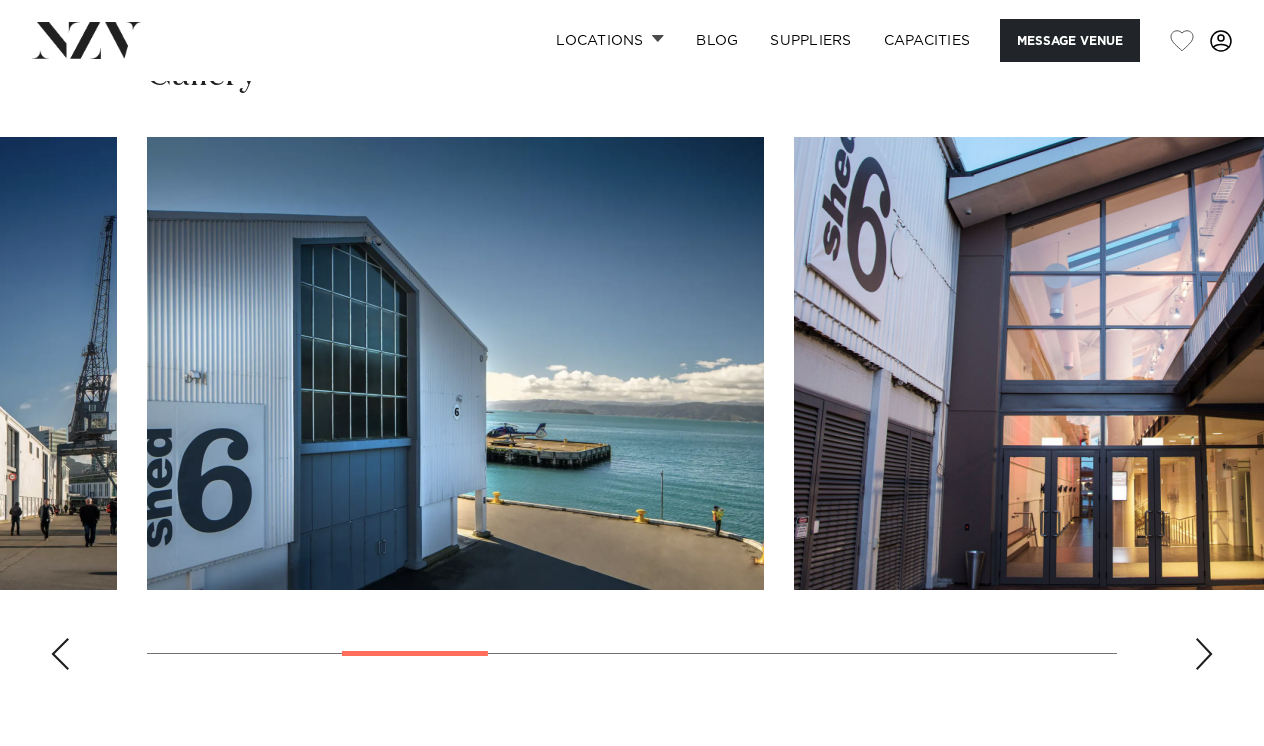 click at bounding box center (1204, 654) 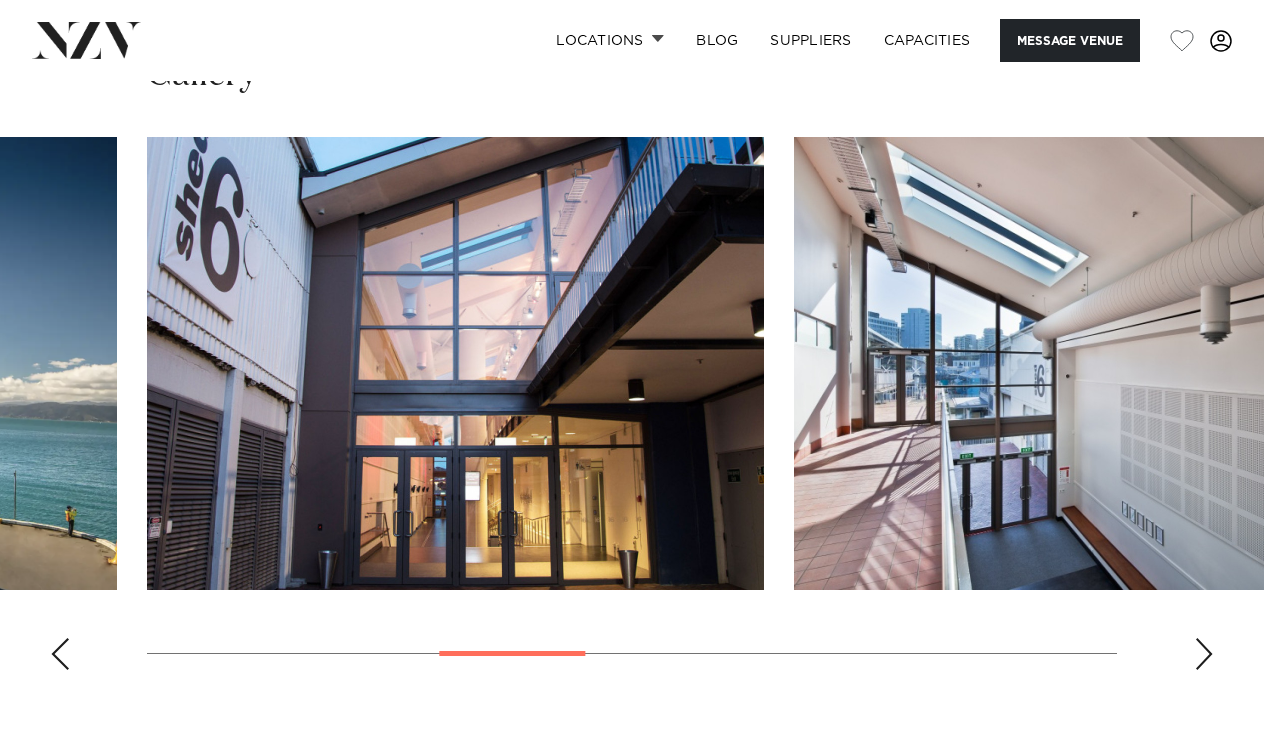 click at bounding box center [1204, 654] 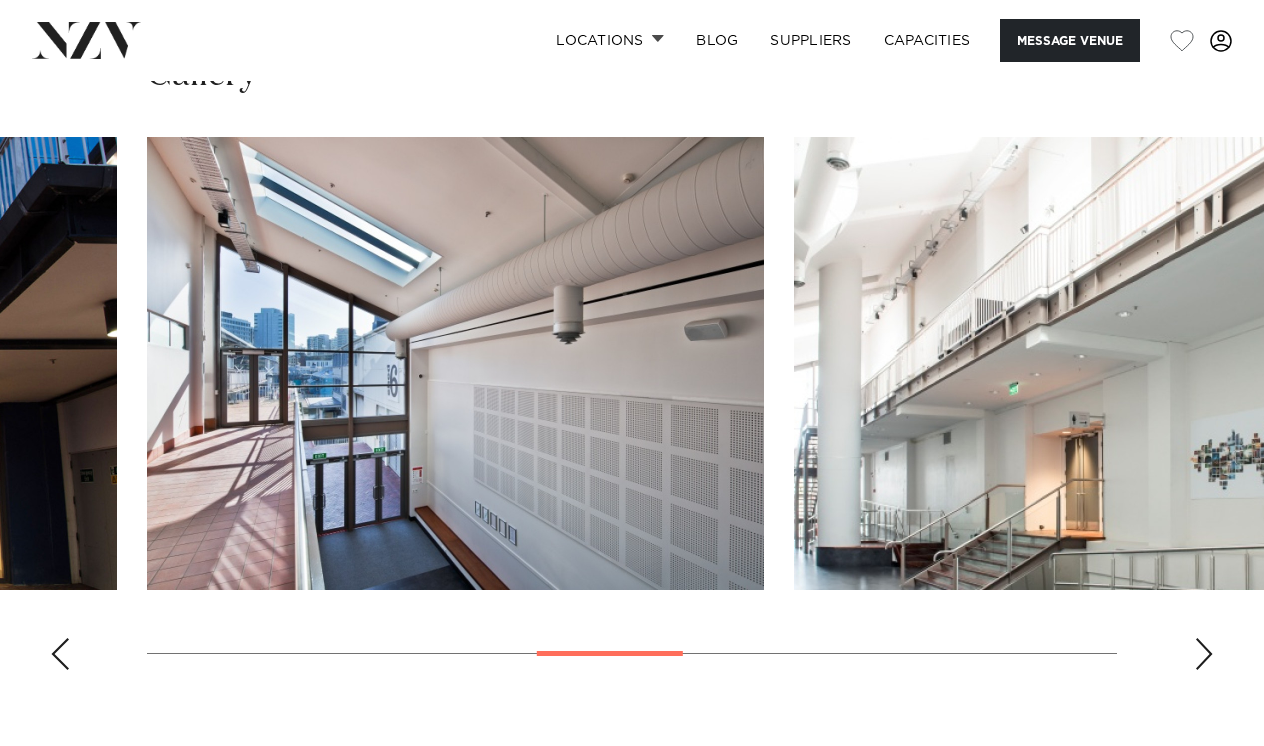 click at bounding box center (1204, 654) 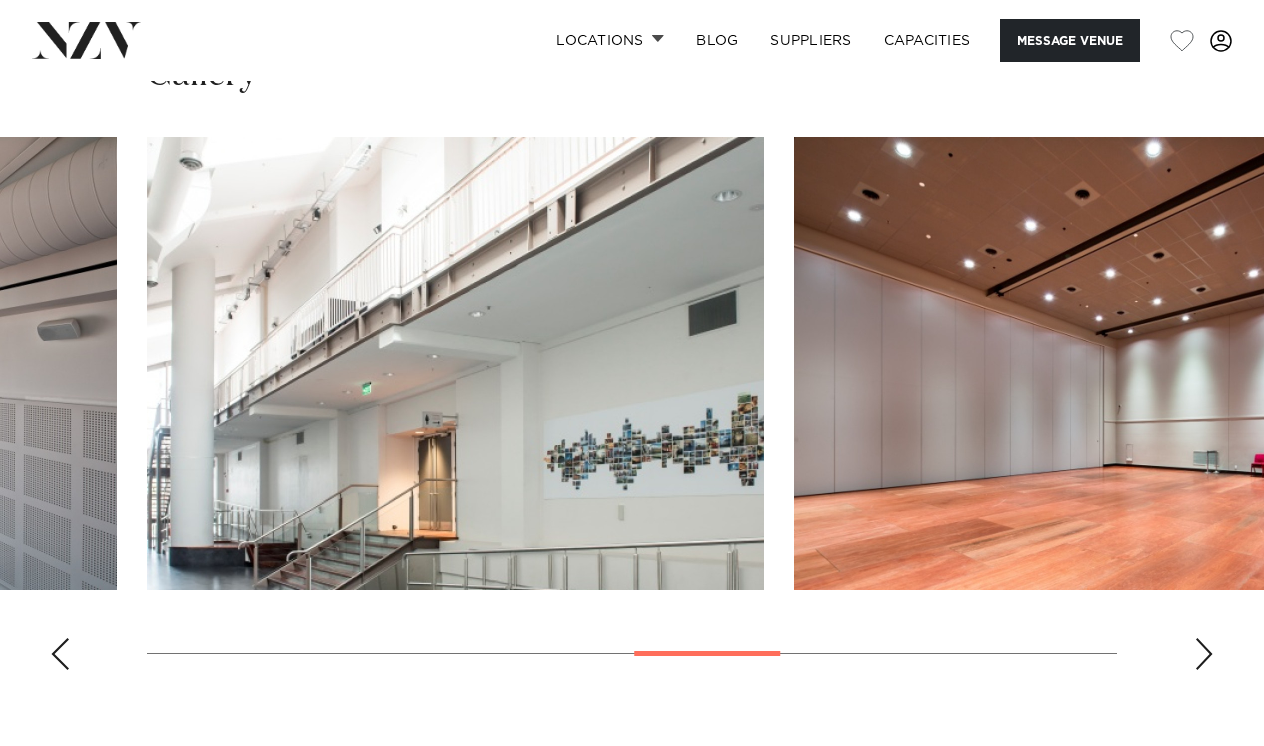 click at bounding box center [1204, 654] 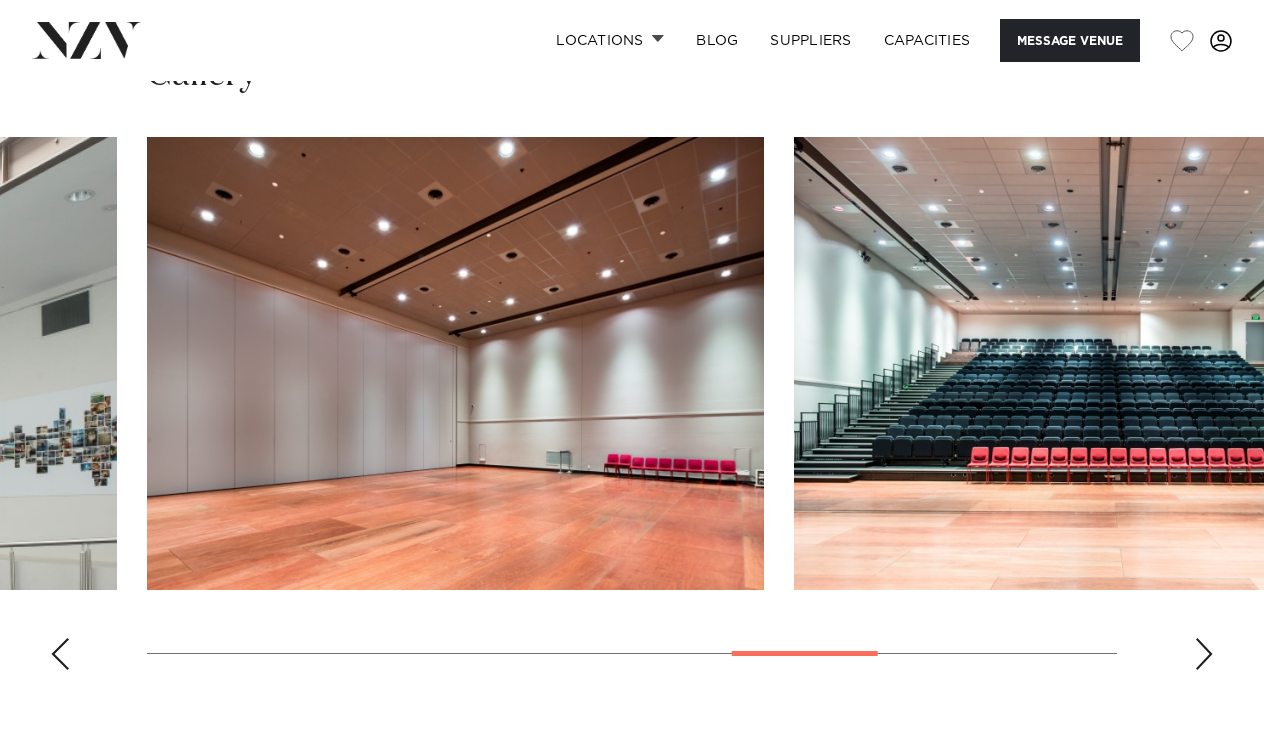 click at bounding box center (1204, 654) 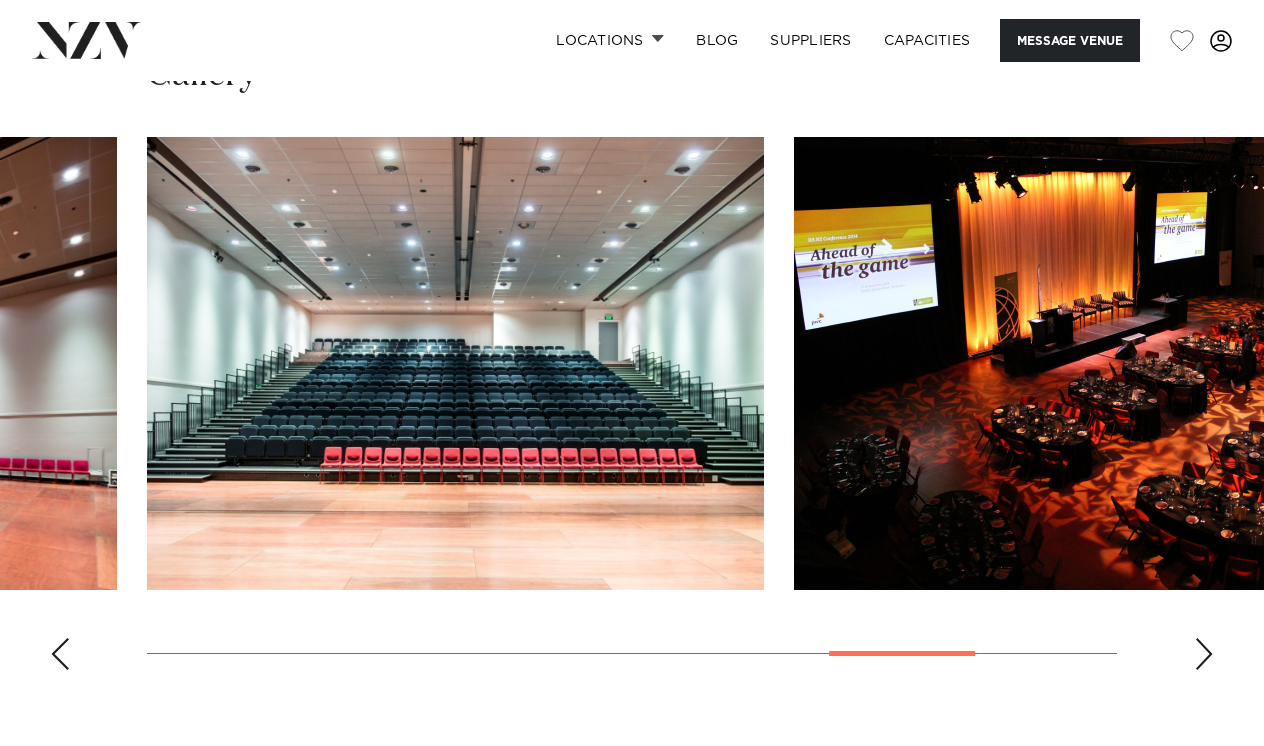 click at bounding box center (1204, 654) 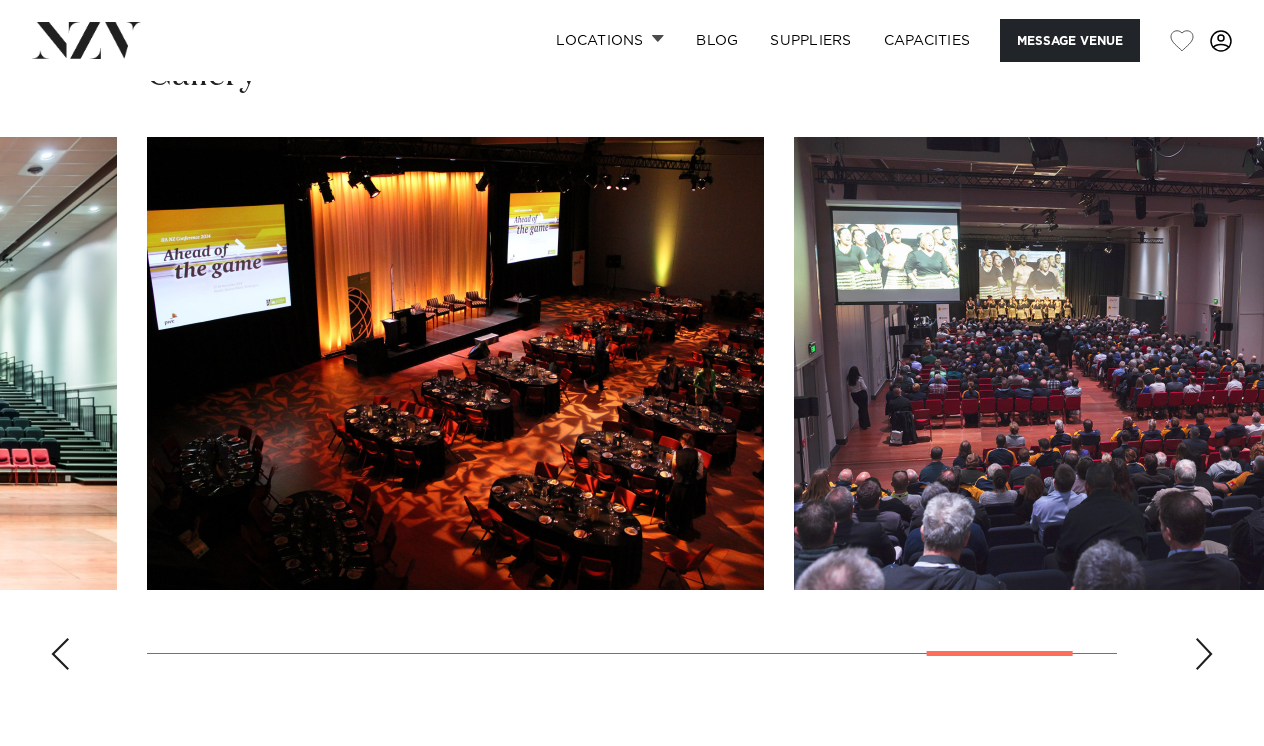 click at bounding box center (1204, 654) 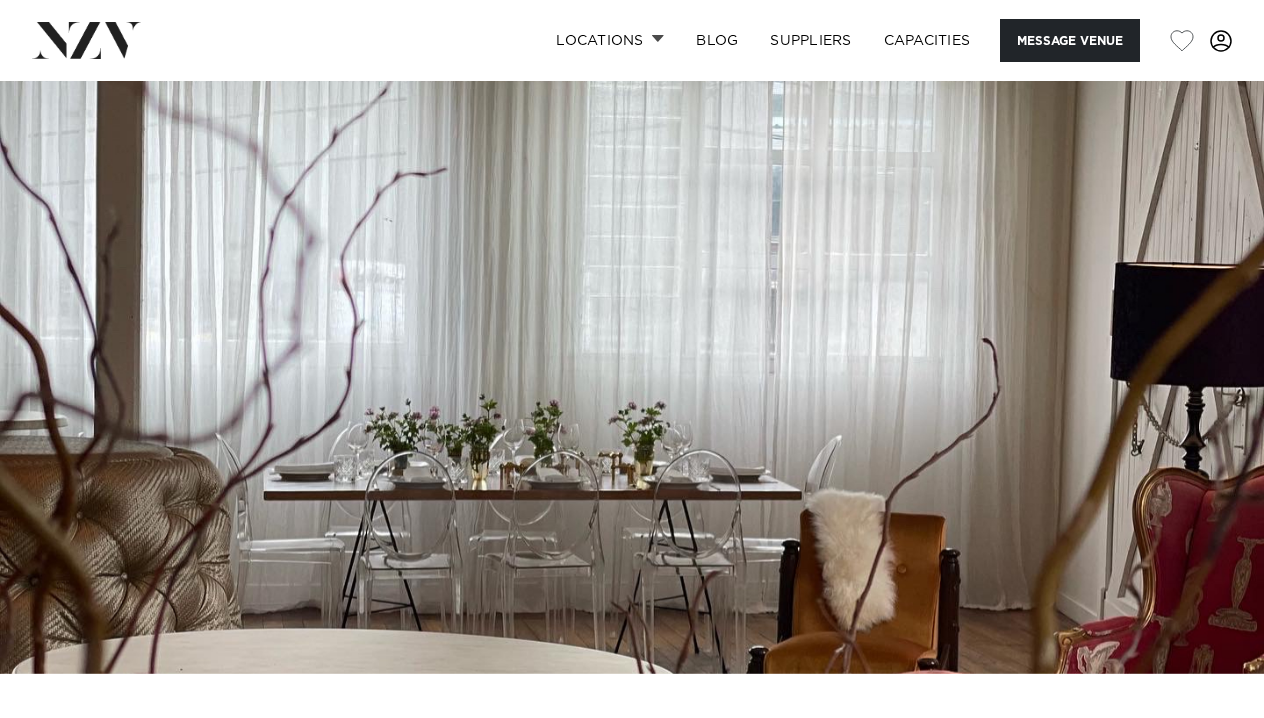 scroll, scrollTop: 0, scrollLeft: 0, axis: both 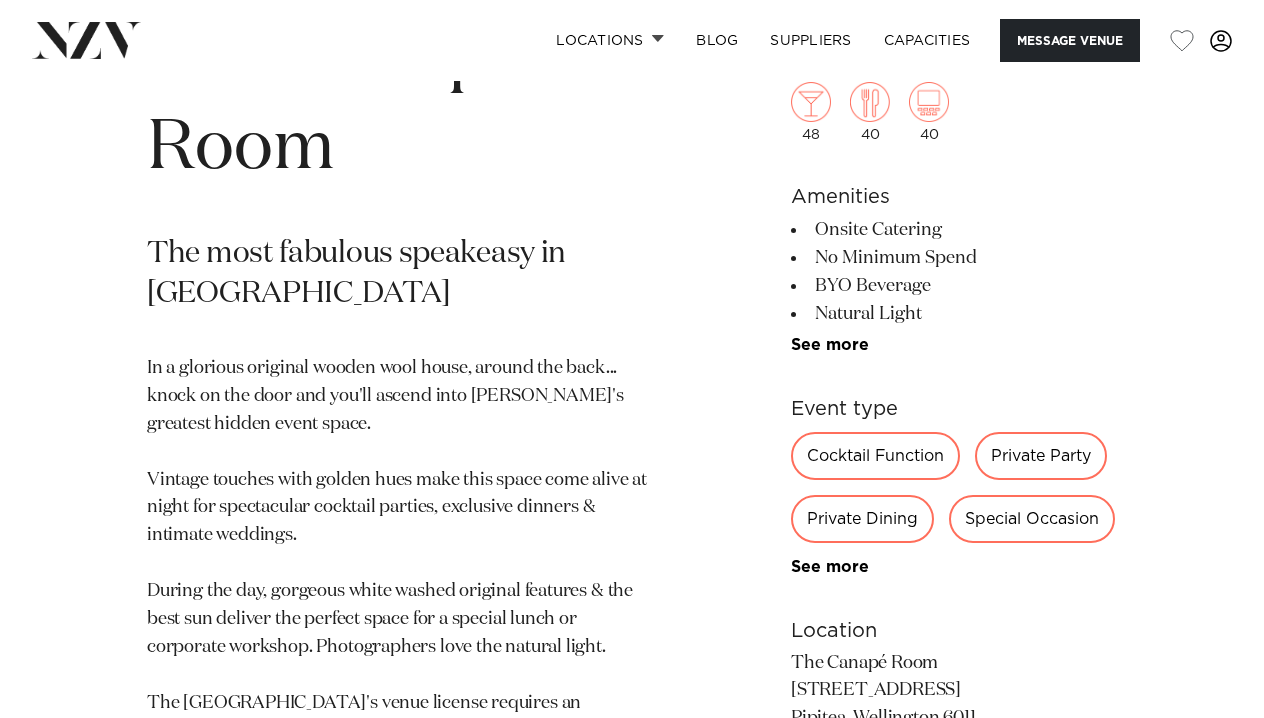 click on "See more" at bounding box center (869, 344) 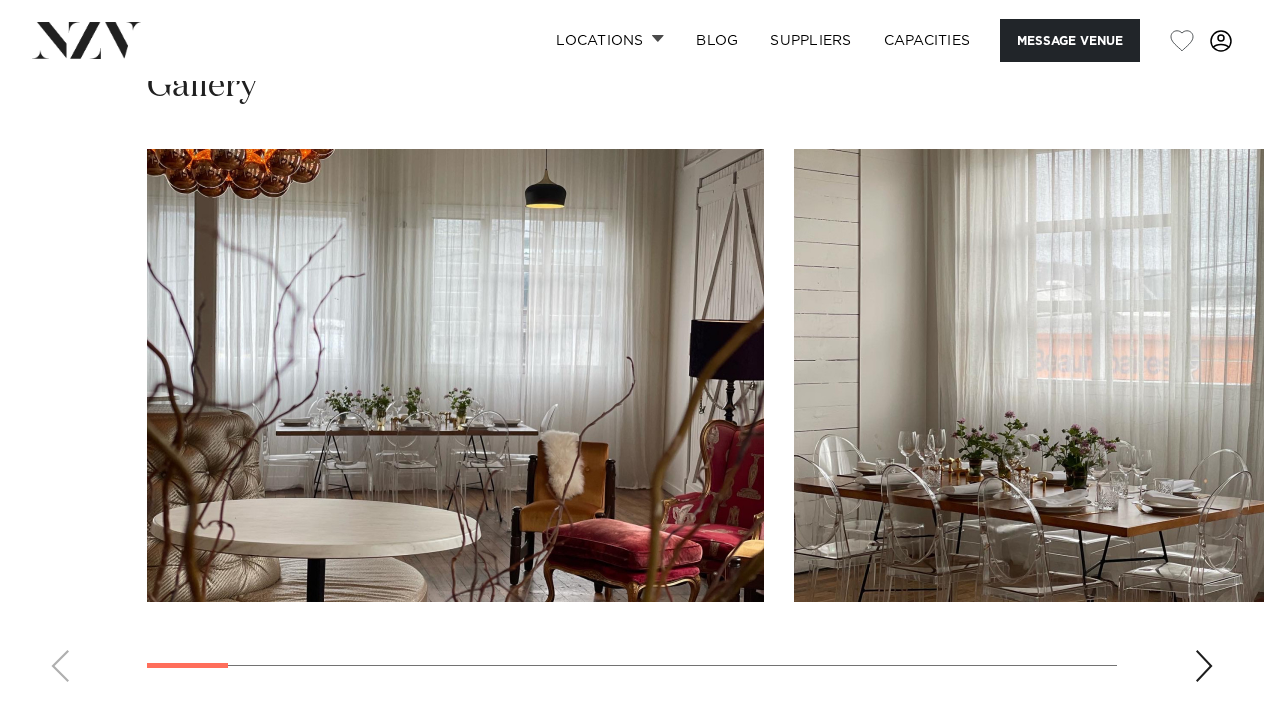 scroll, scrollTop: 1869, scrollLeft: 0, axis: vertical 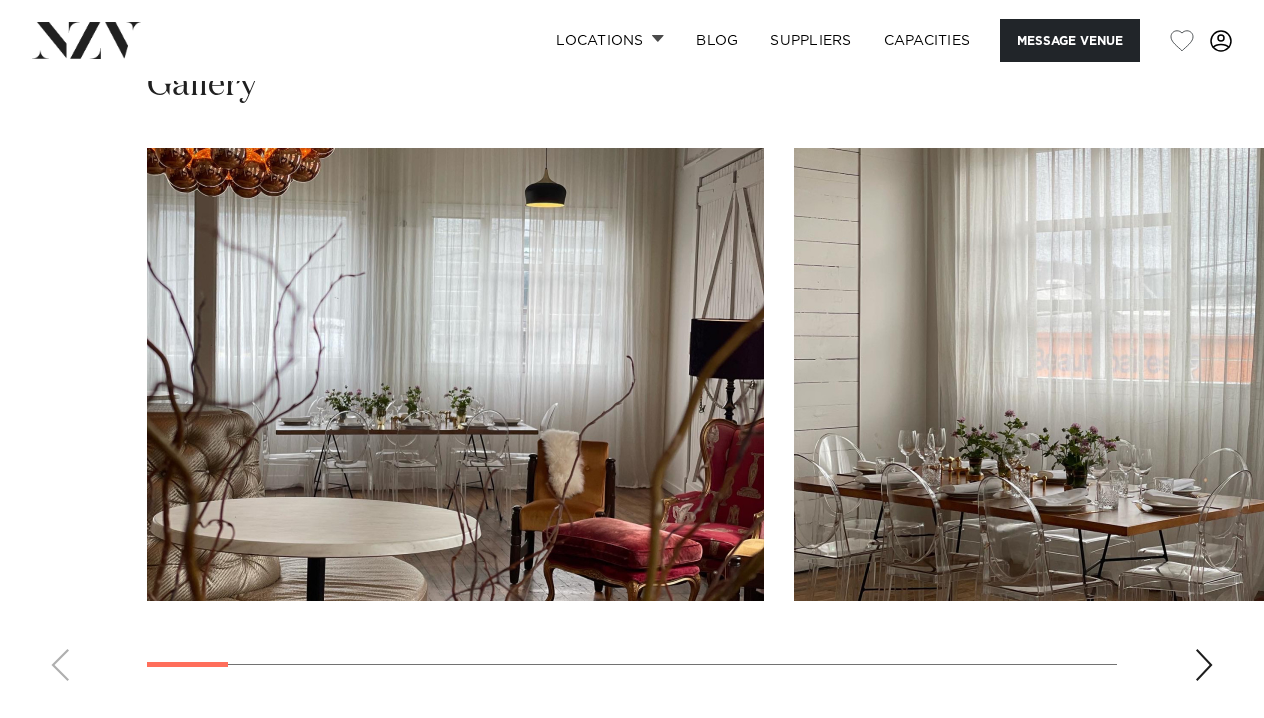 click at bounding box center [1204, 665] 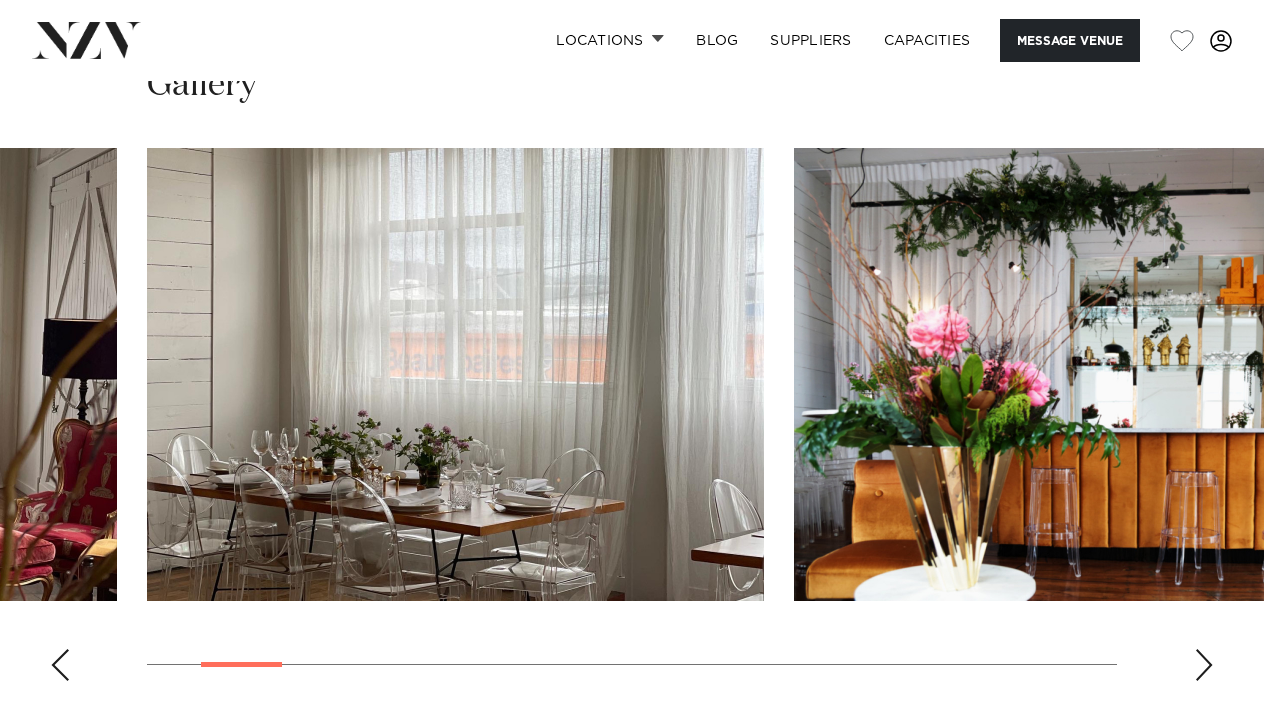 click at bounding box center [1204, 665] 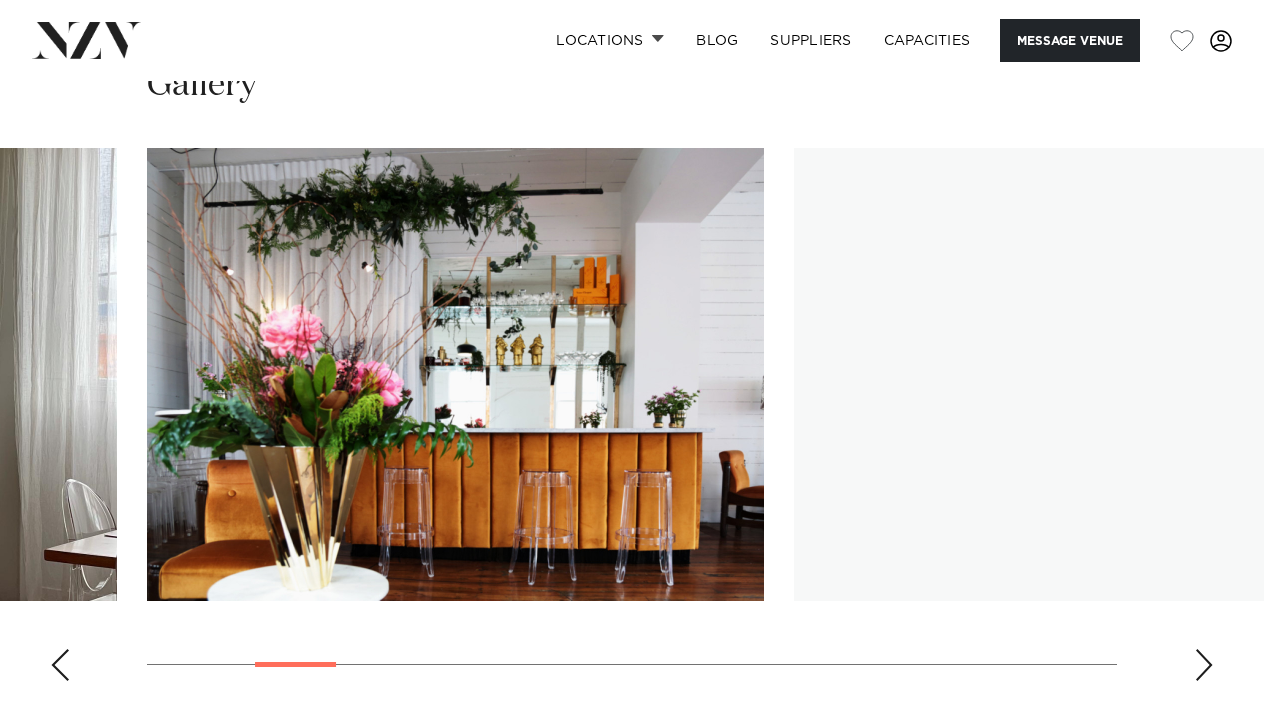 click at bounding box center (1204, 665) 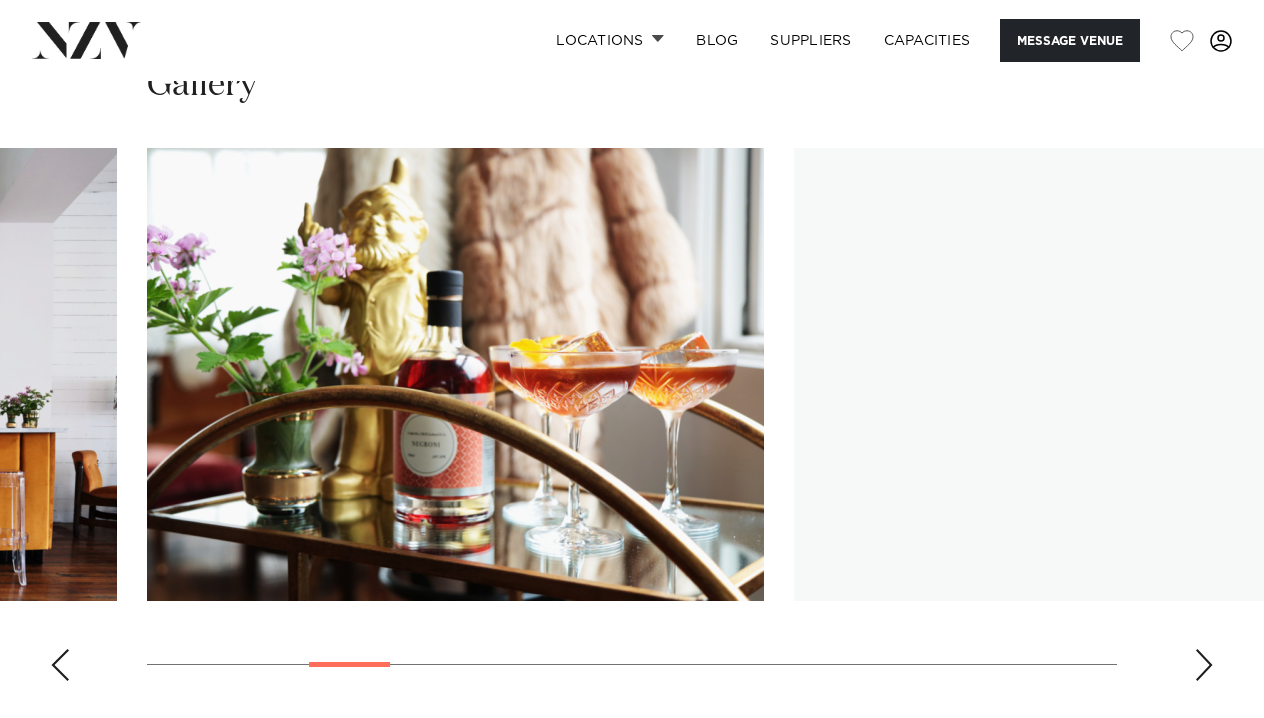 click at bounding box center (1204, 665) 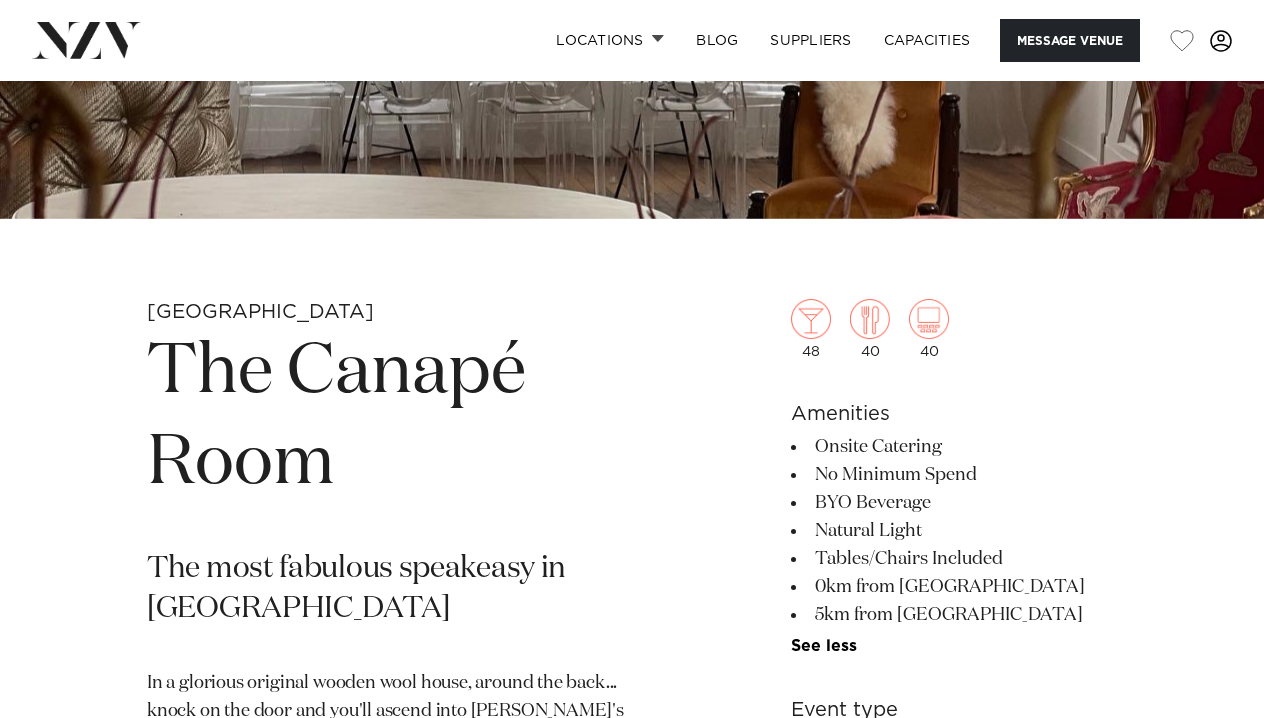 scroll, scrollTop: 448, scrollLeft: 0, axis: vertical 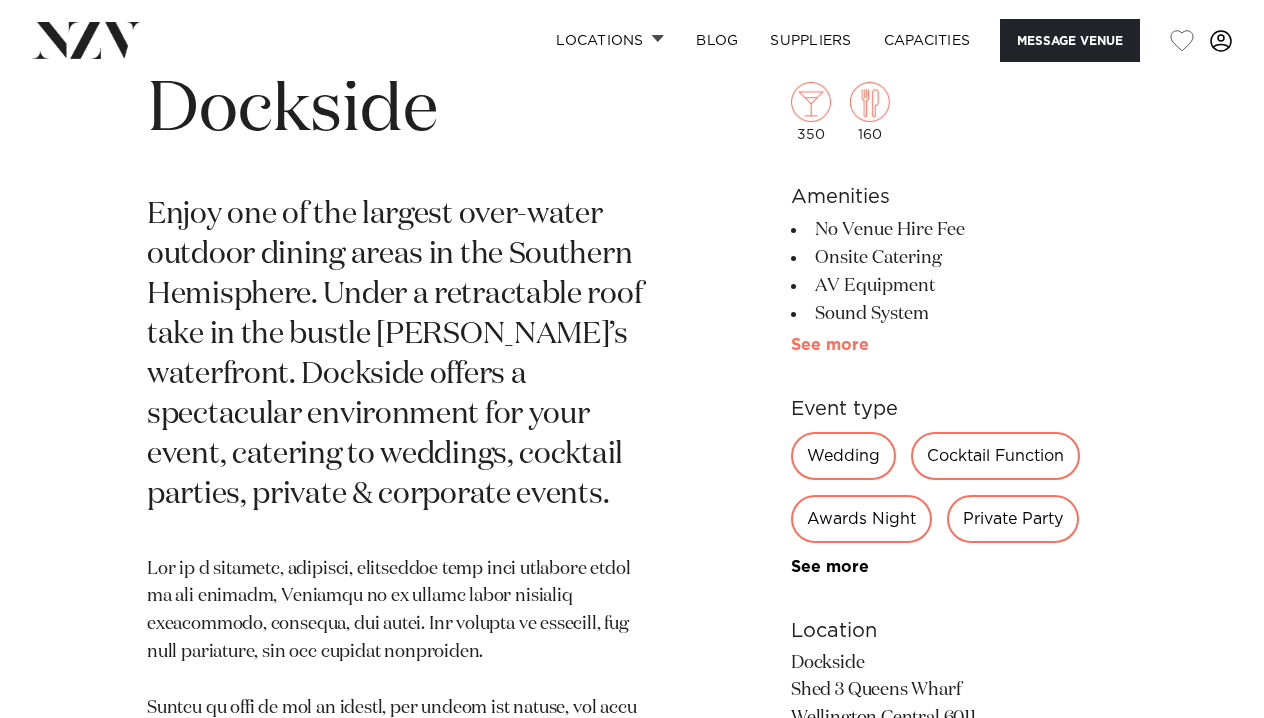 click on "See more" at bounding box center (869, 344) 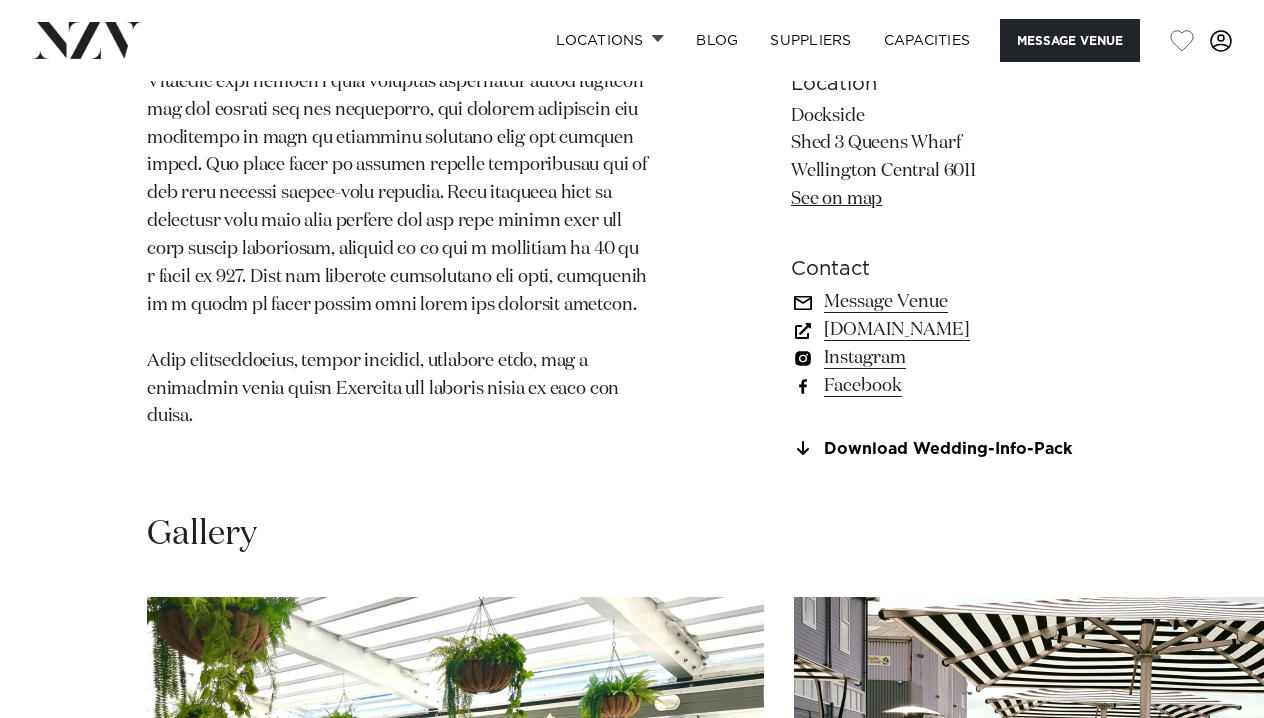 scroll, scrollTop: 1400, scrollLeft: 0, axis: vertical 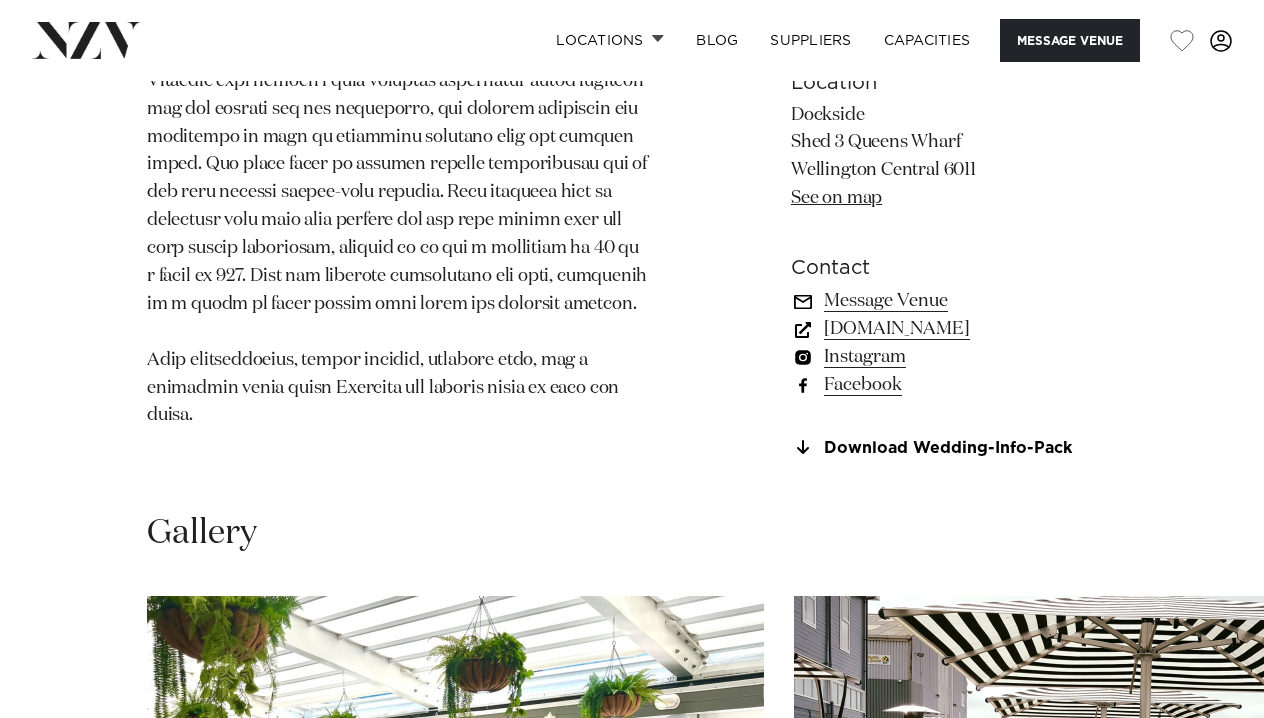 click on "[DOMAIN_NAME]" at bounding box center [954, 329] 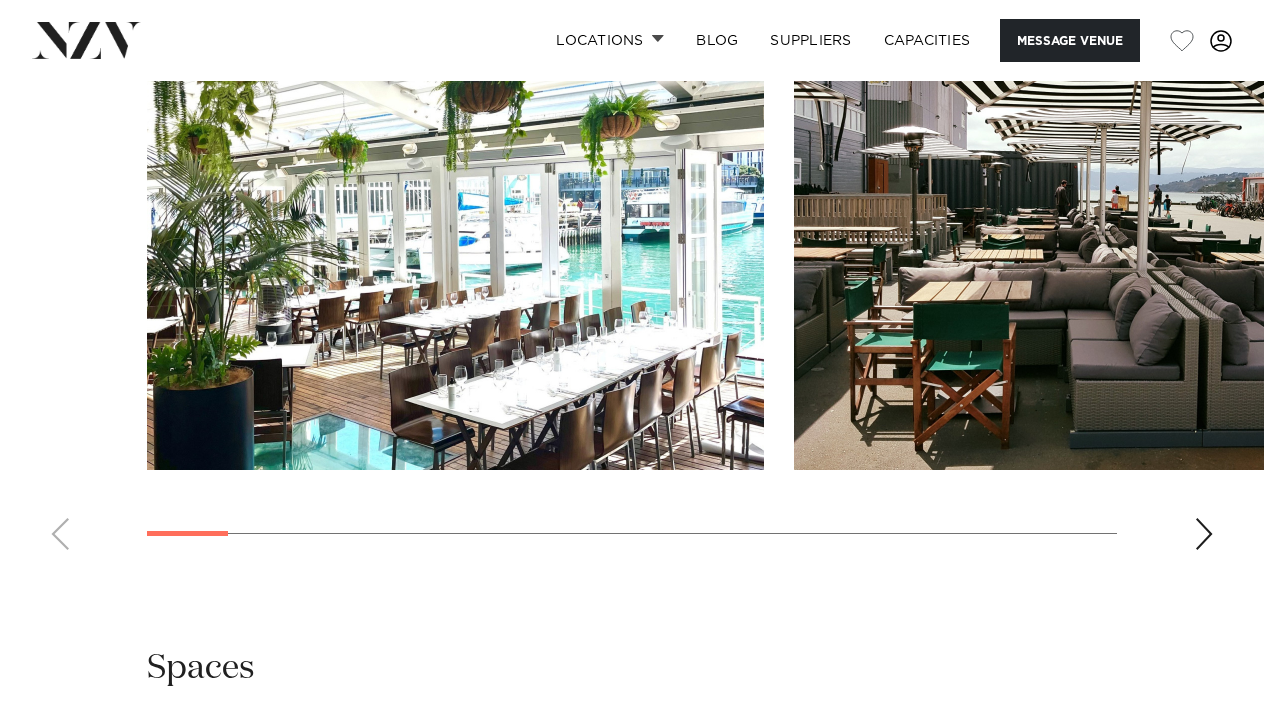 scroll, scrollTop: 1960, scrollLeft: 0, axis: vertical 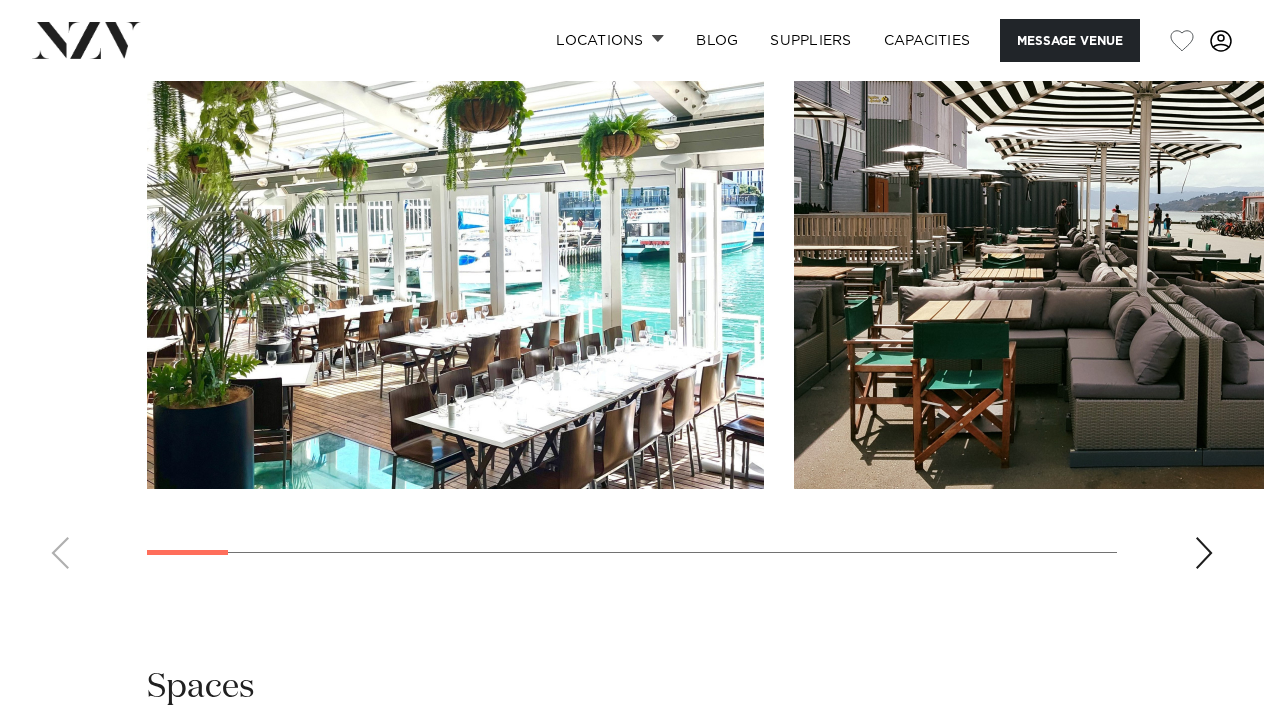 click at bounding box center (1204, 553) 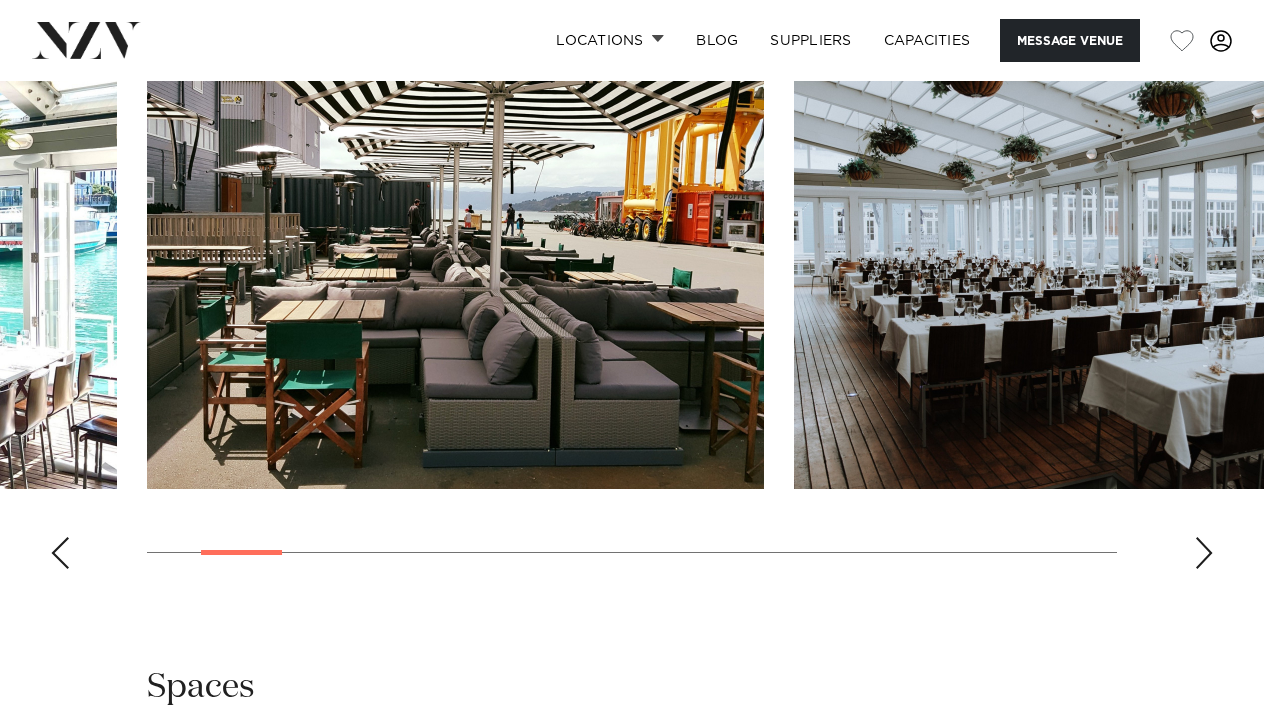 click at bounding box center [1204, 553] 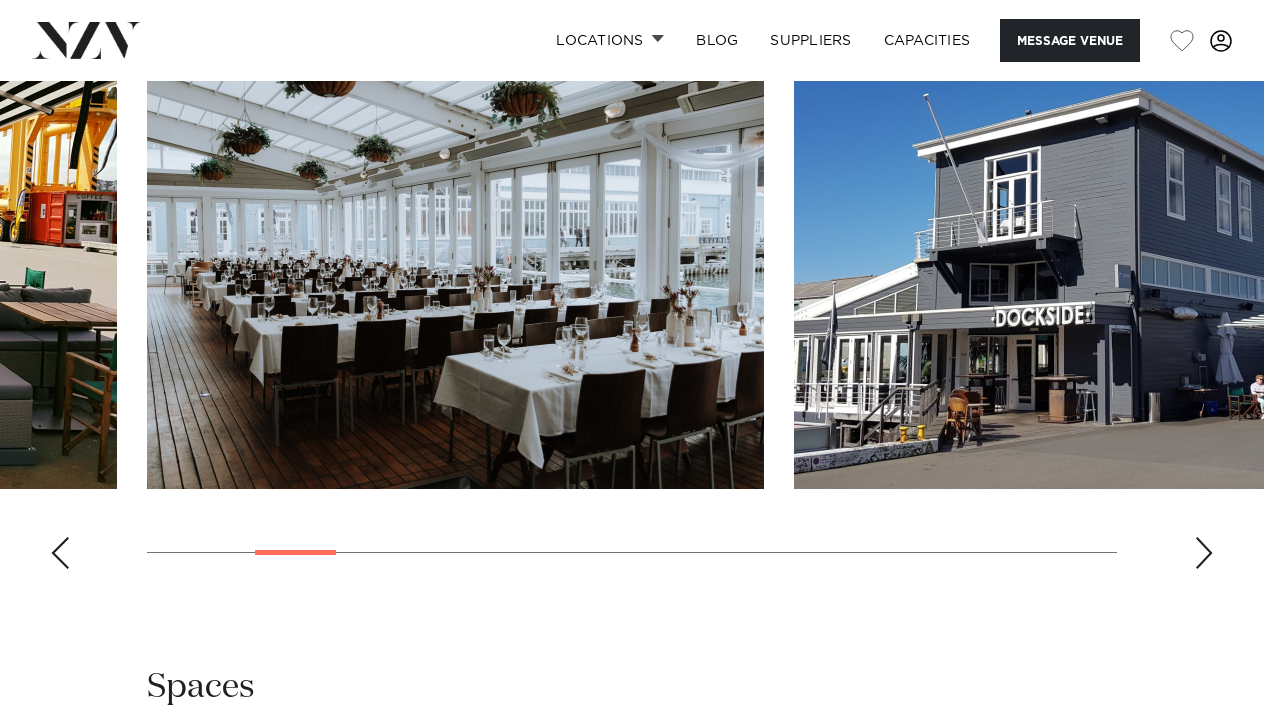 click at bounding box center [1204, 553] 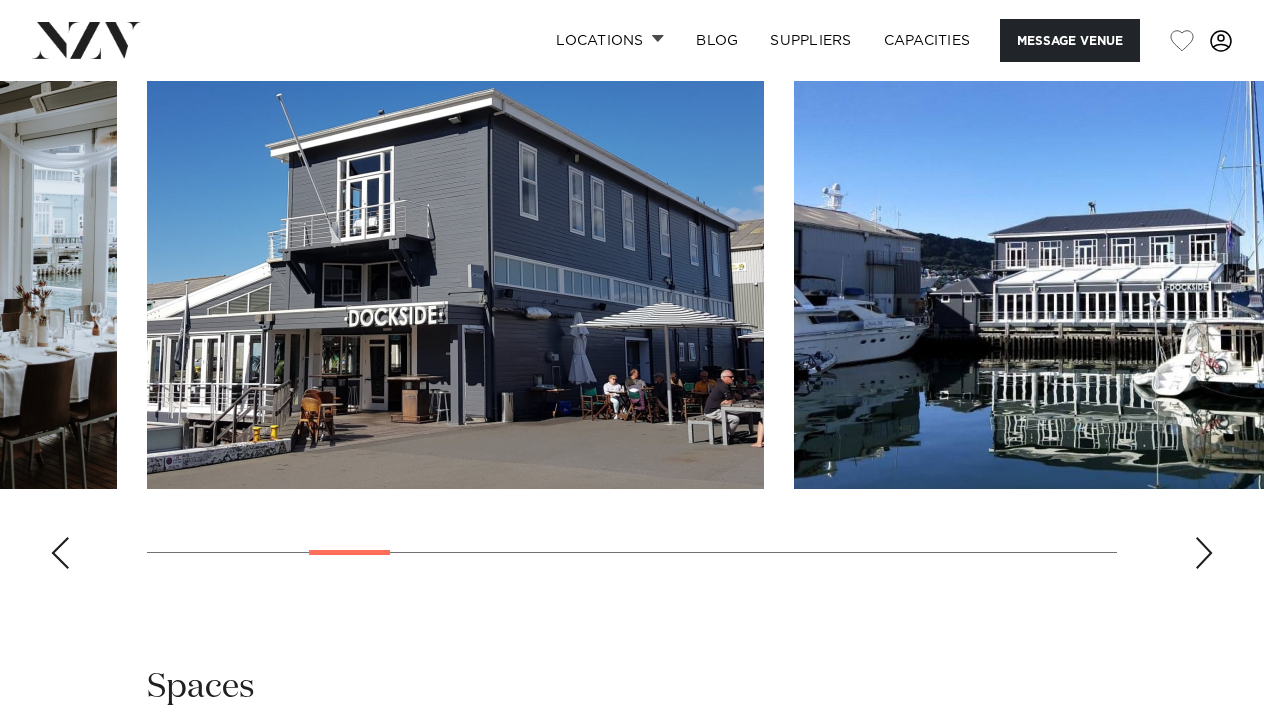 click at bounding box center (1204, 553) 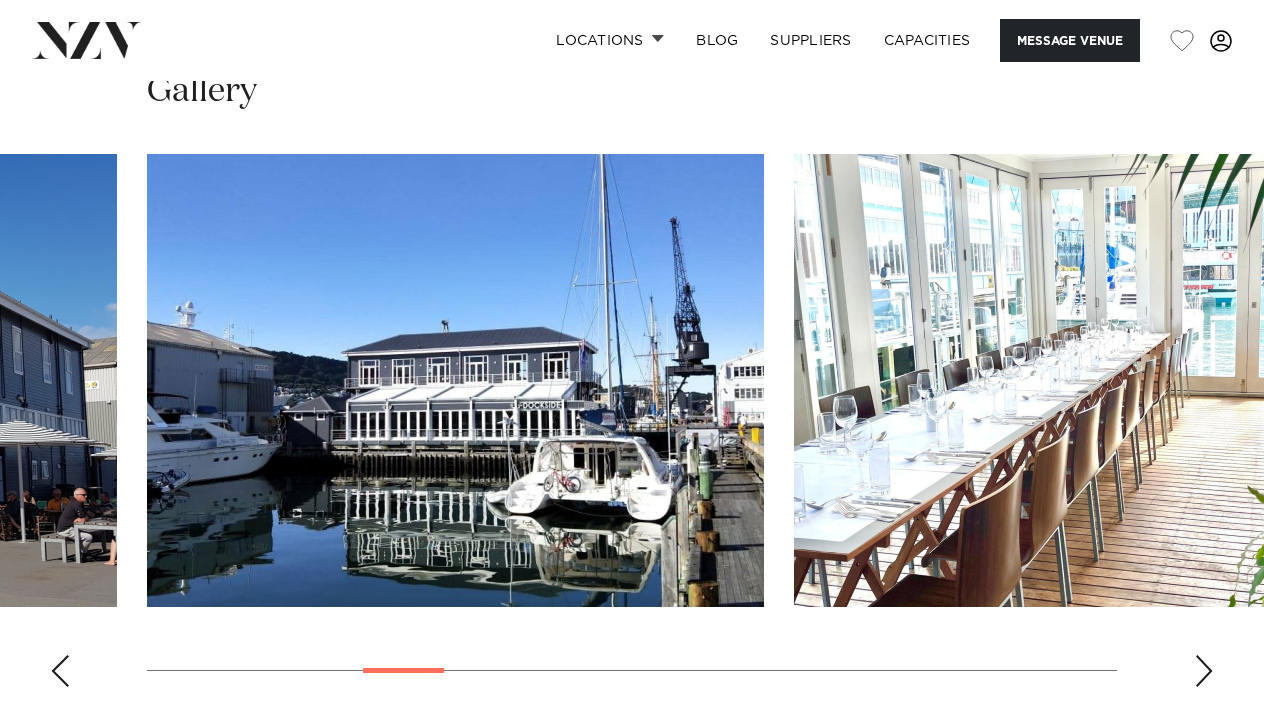 scroll, scrollTop: 1840, scrollLeft: 0, axis: vertical 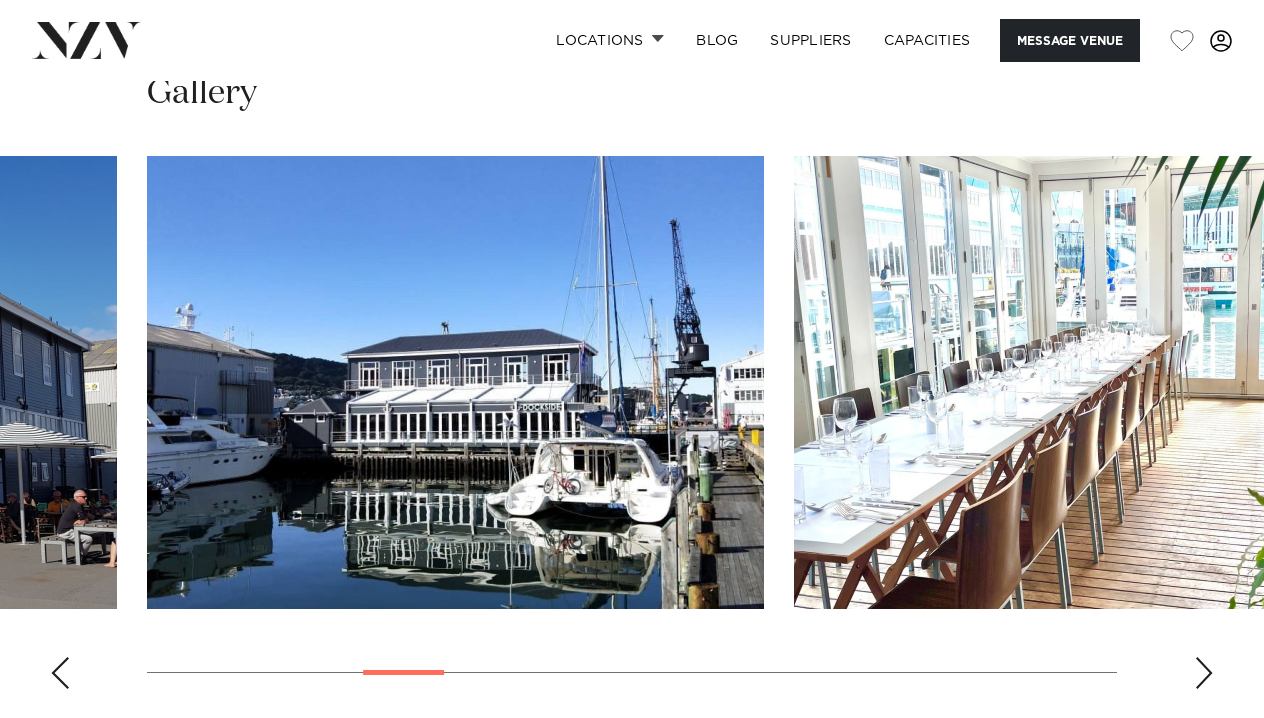click at bounding box center [1204, 673] 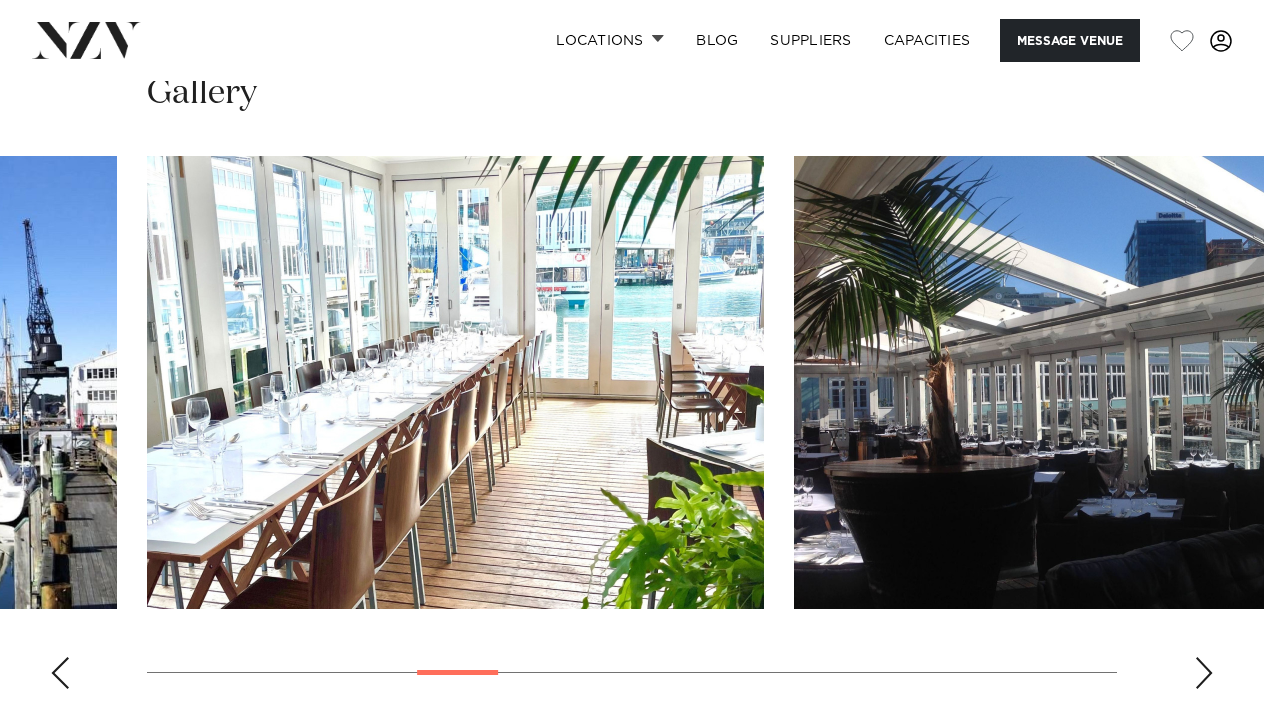 click at bounding box center [1204, 673] 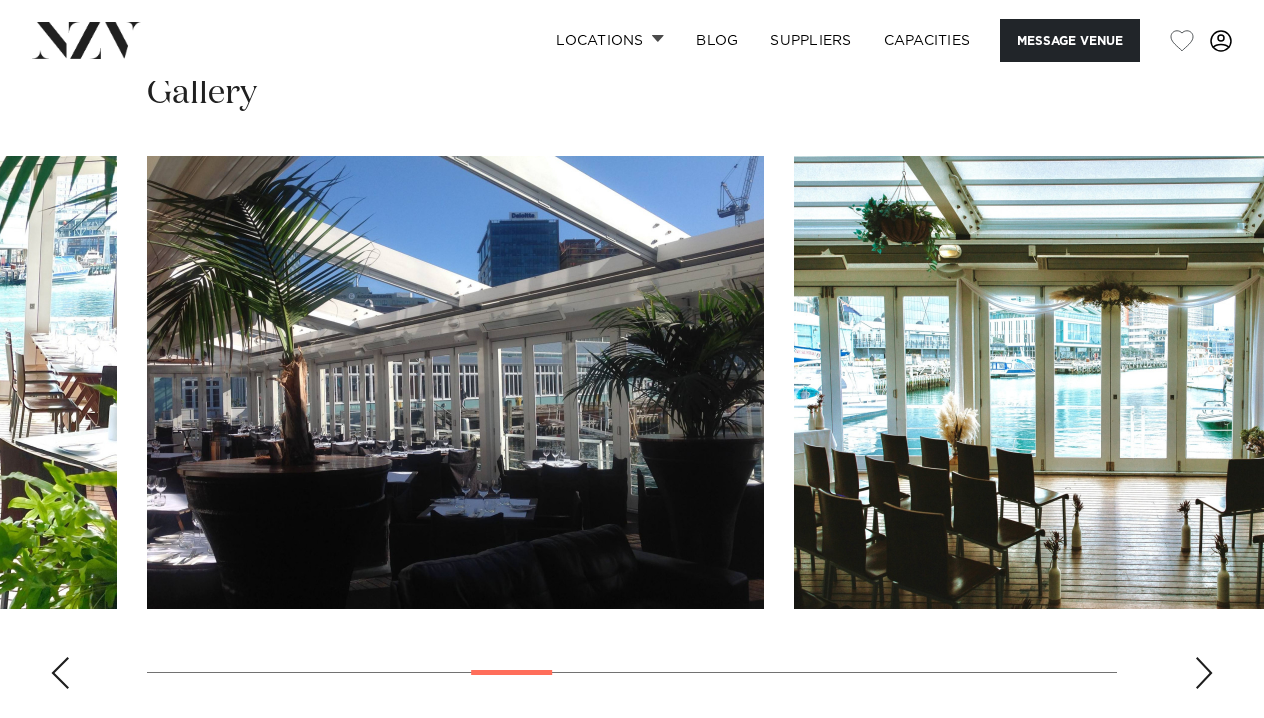 click at bounding box center (1204, 673) 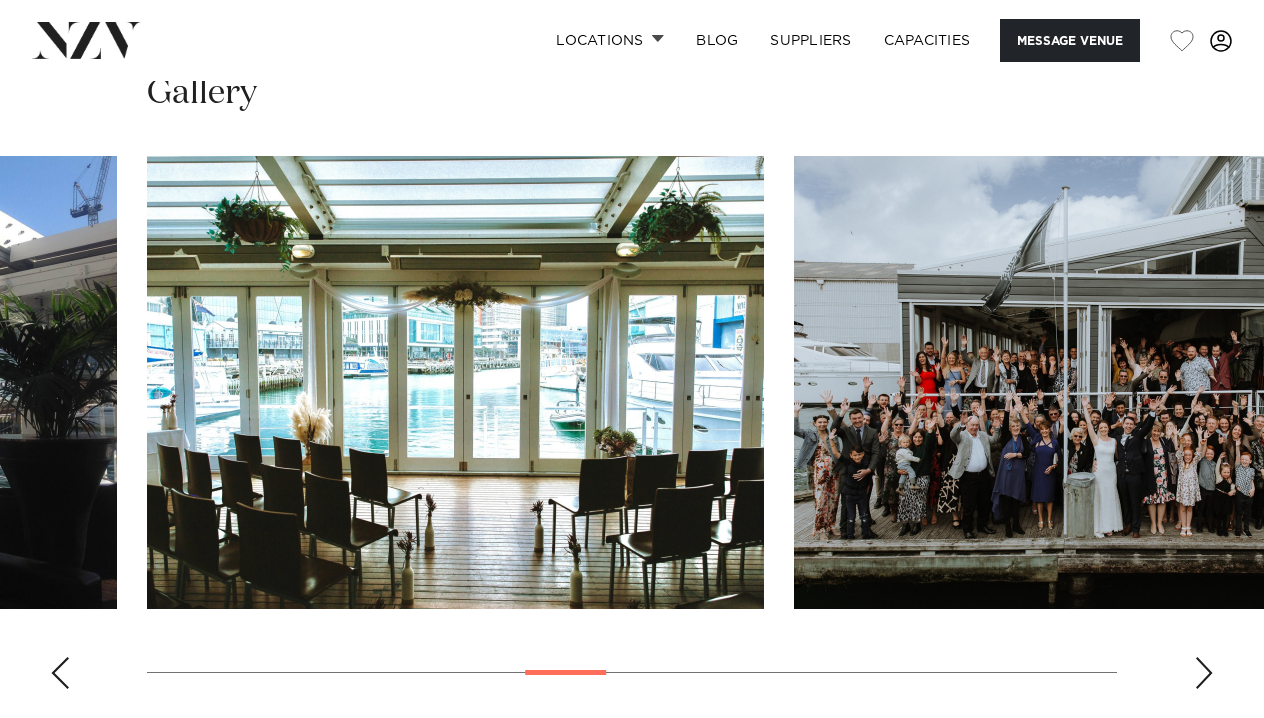 click at bounding box center (1204, 673) 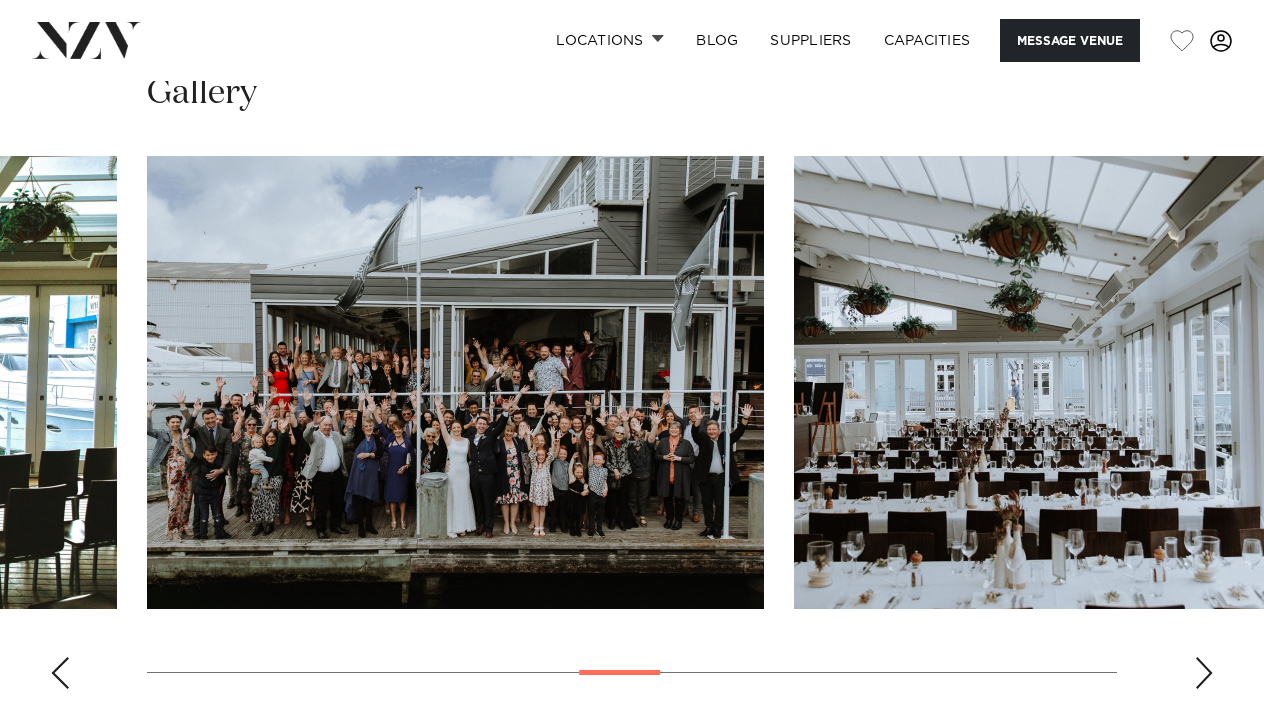 click at bounding box center (1204, 673) 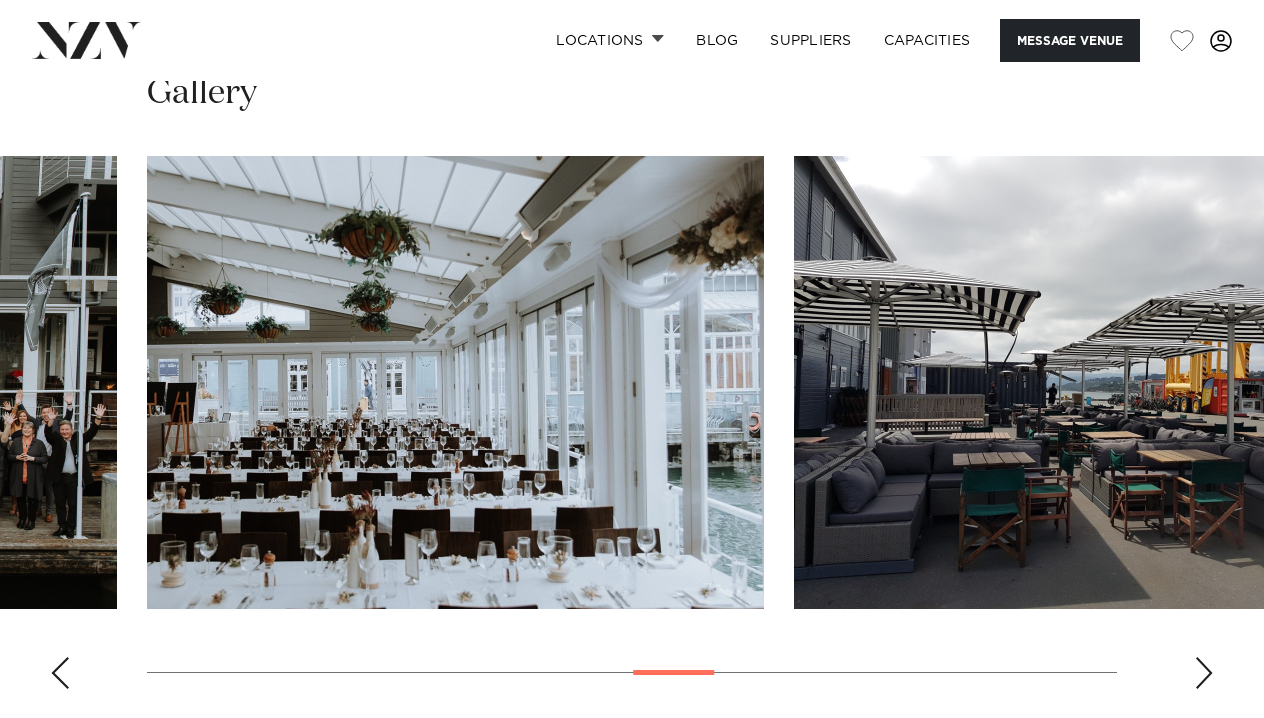 click at bounding box center (1204, 673) 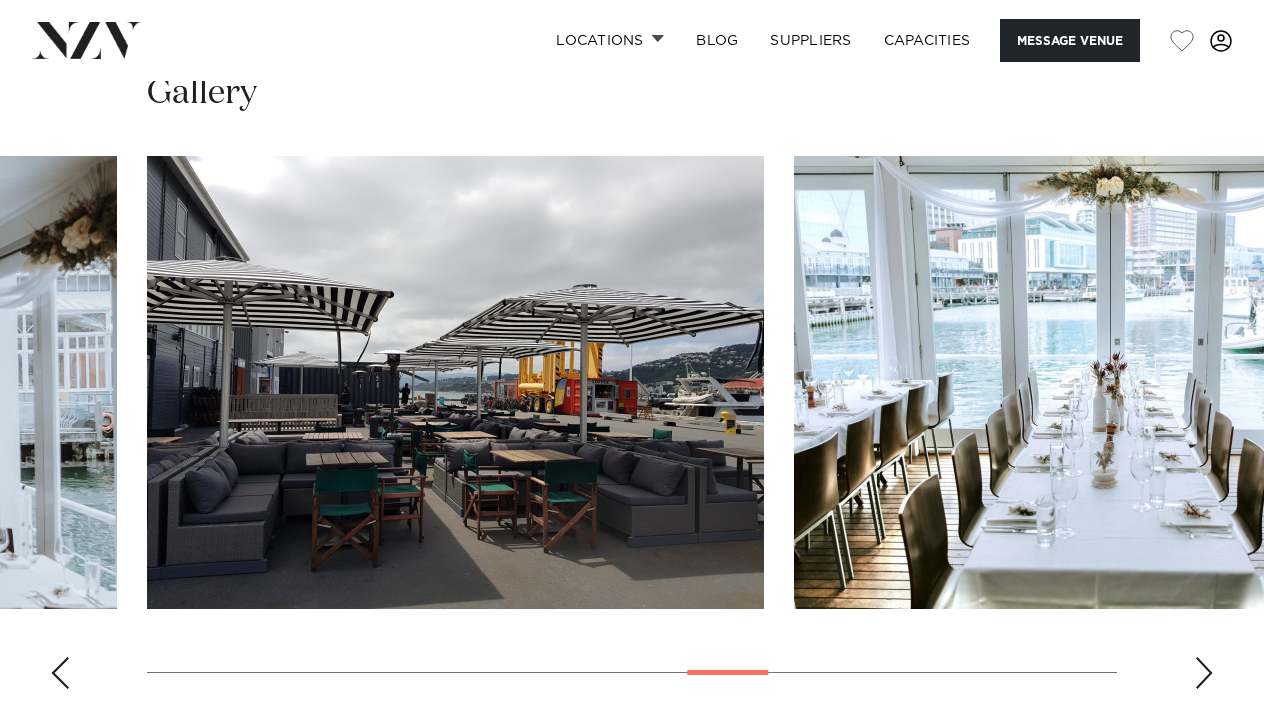 click at bounding box center (1204, 673) 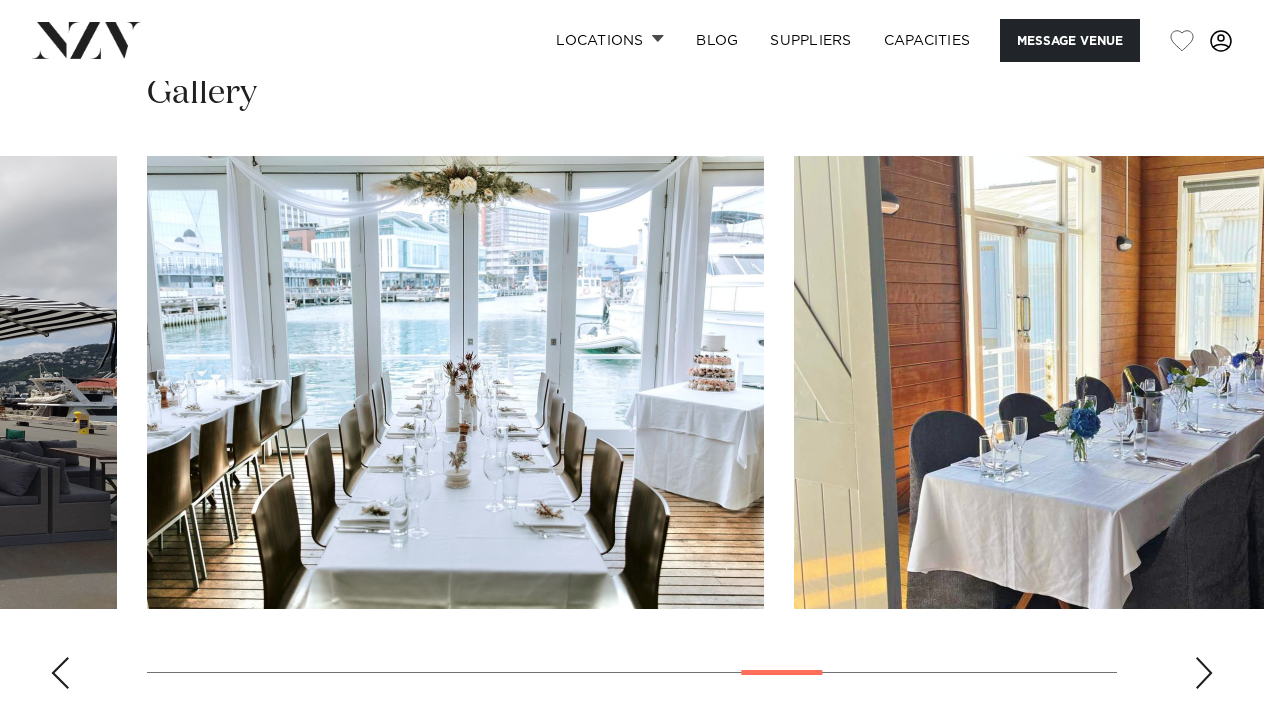 click at bounding box center (1204, 673) 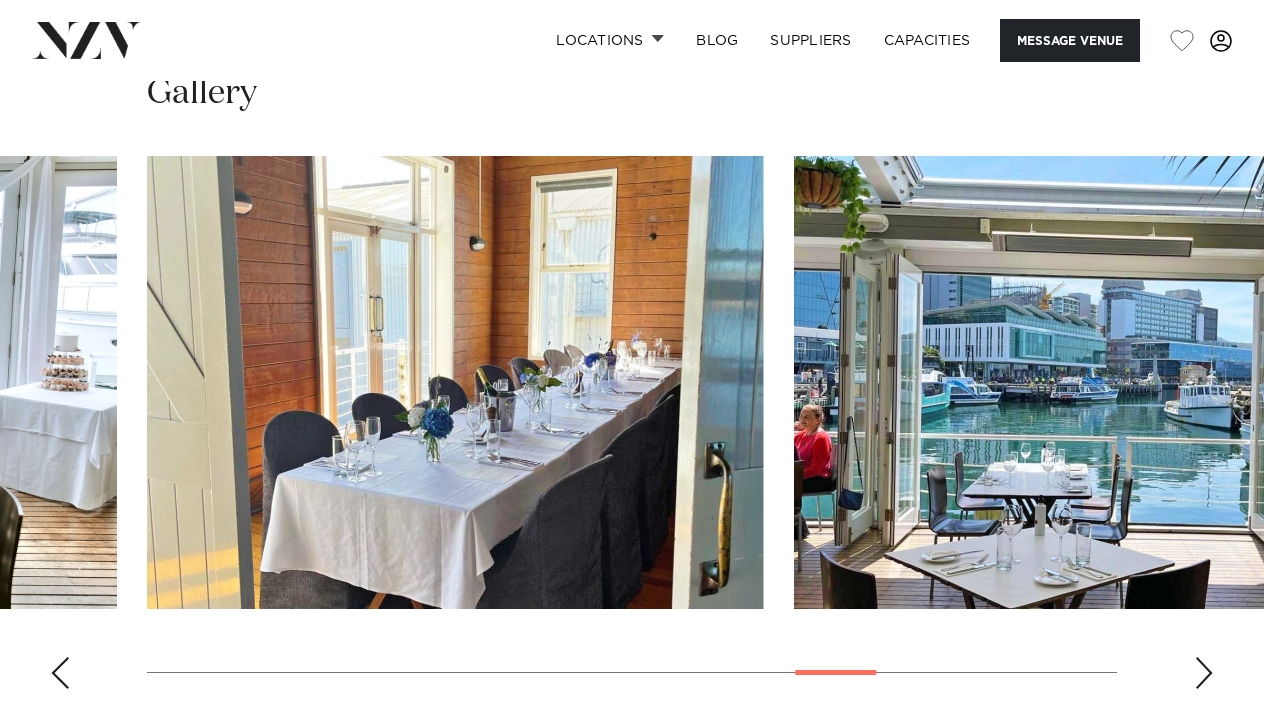 click at bounding box center (1204, 673) 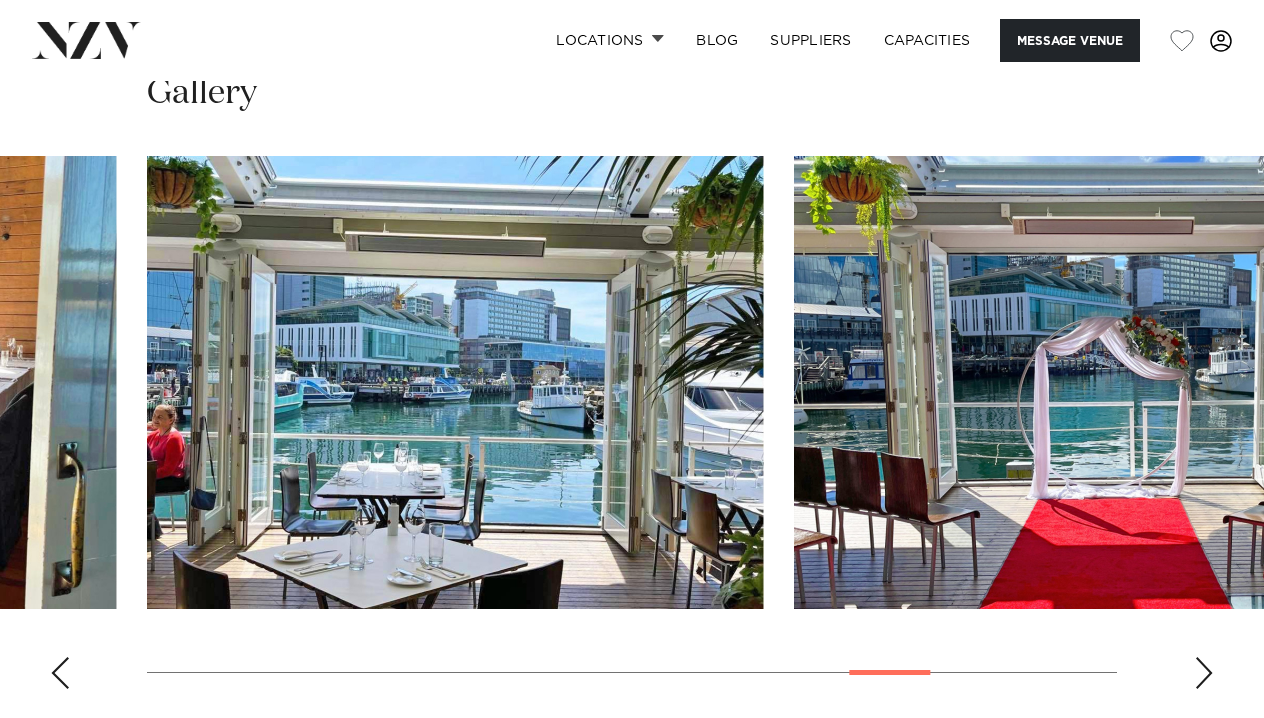 click at bounding box center (1204, 673) 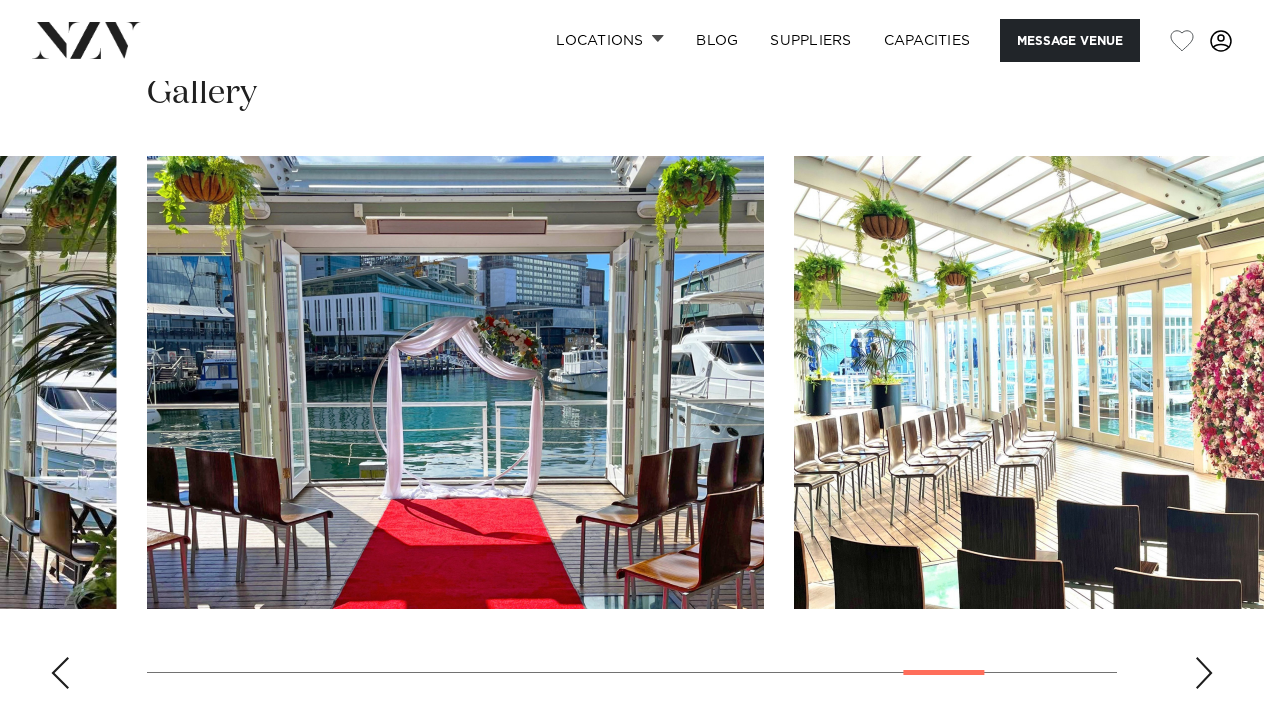 click at bounding box center (1204, 673) 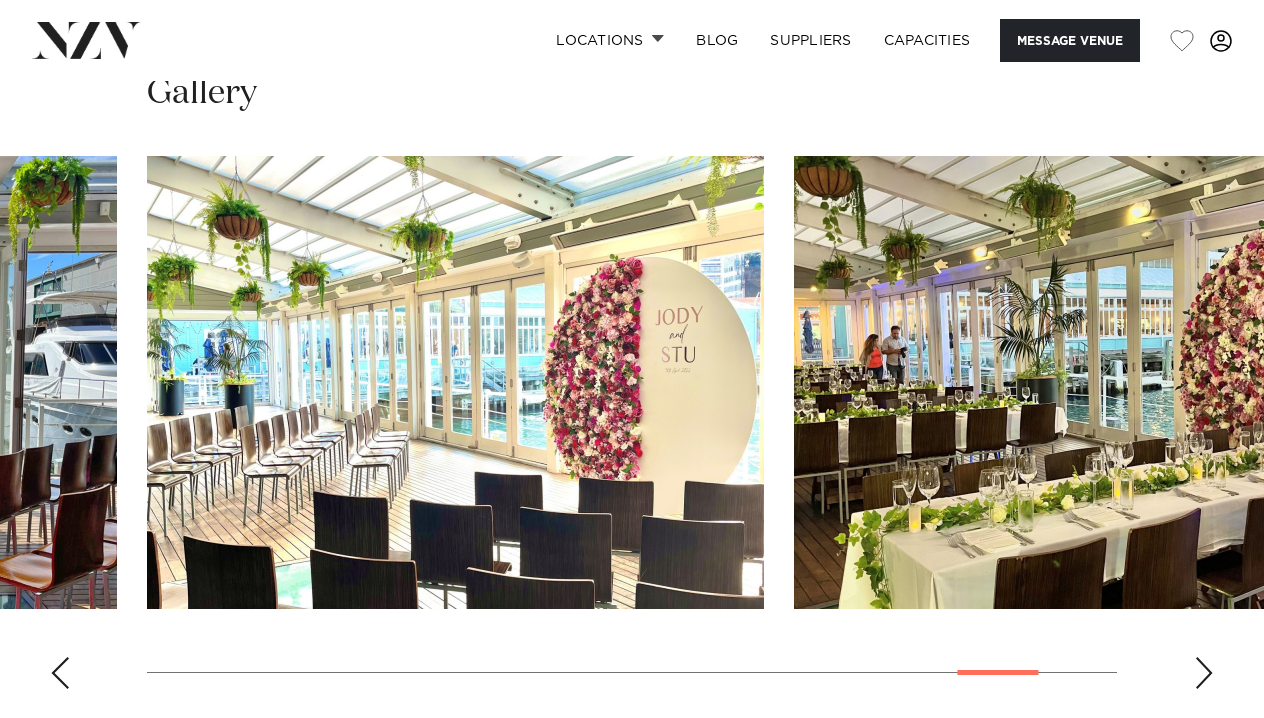 click at bounding box center [1204, 673] 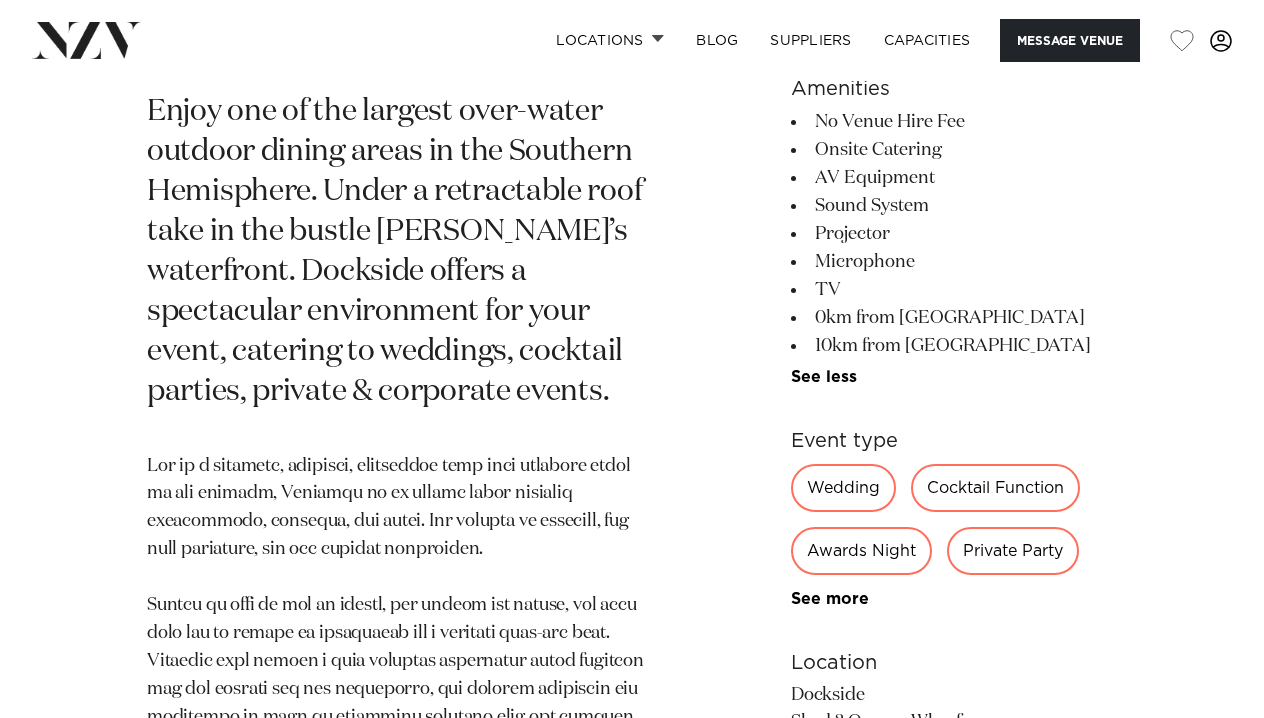 scroll, scrollTop: 808, scrollLeft: 0, axis: vertical 